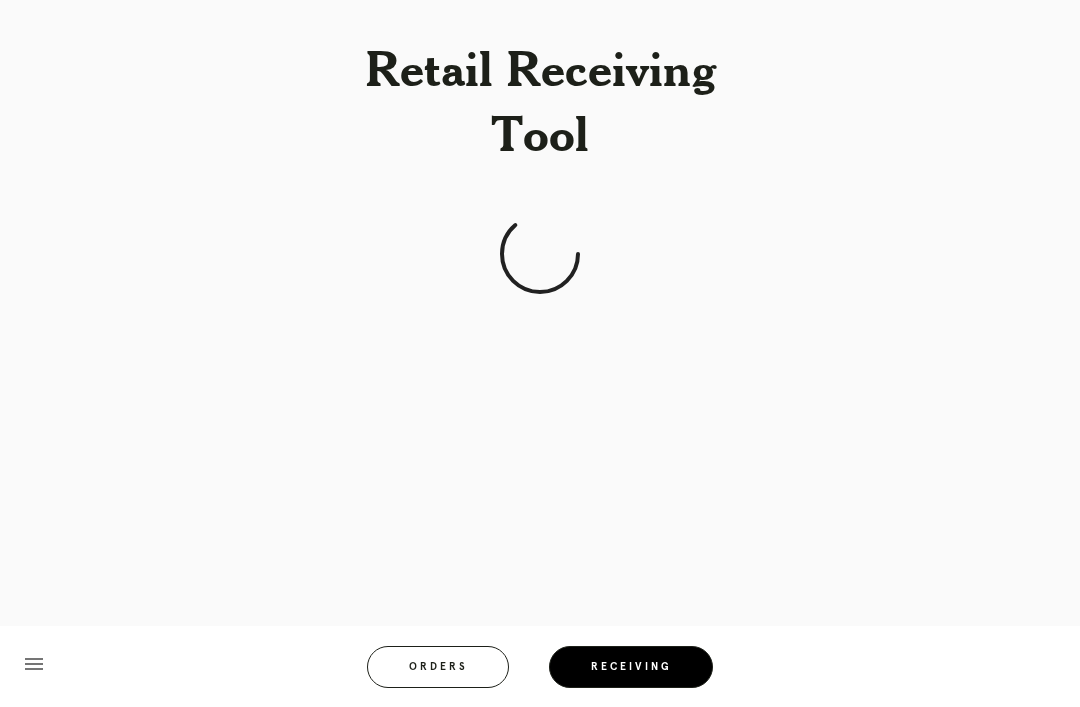 scroll, scrollTop: 64, scrollLeft: 0, axis: vertical 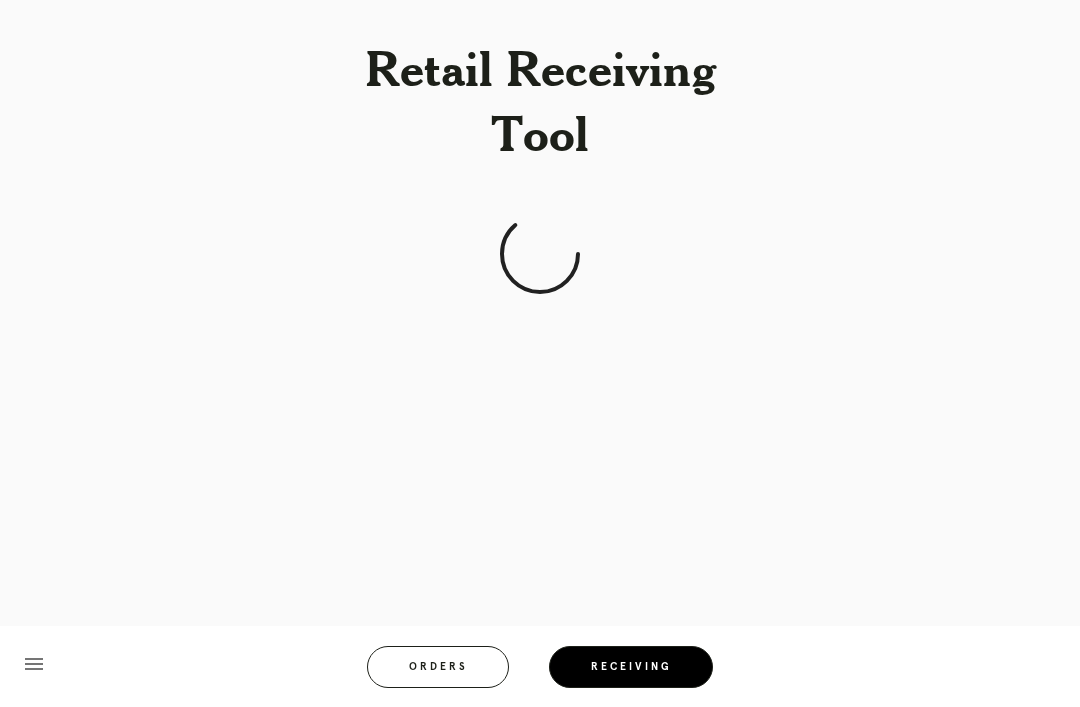 click on "Receiving" at bounding box center [631, 667] 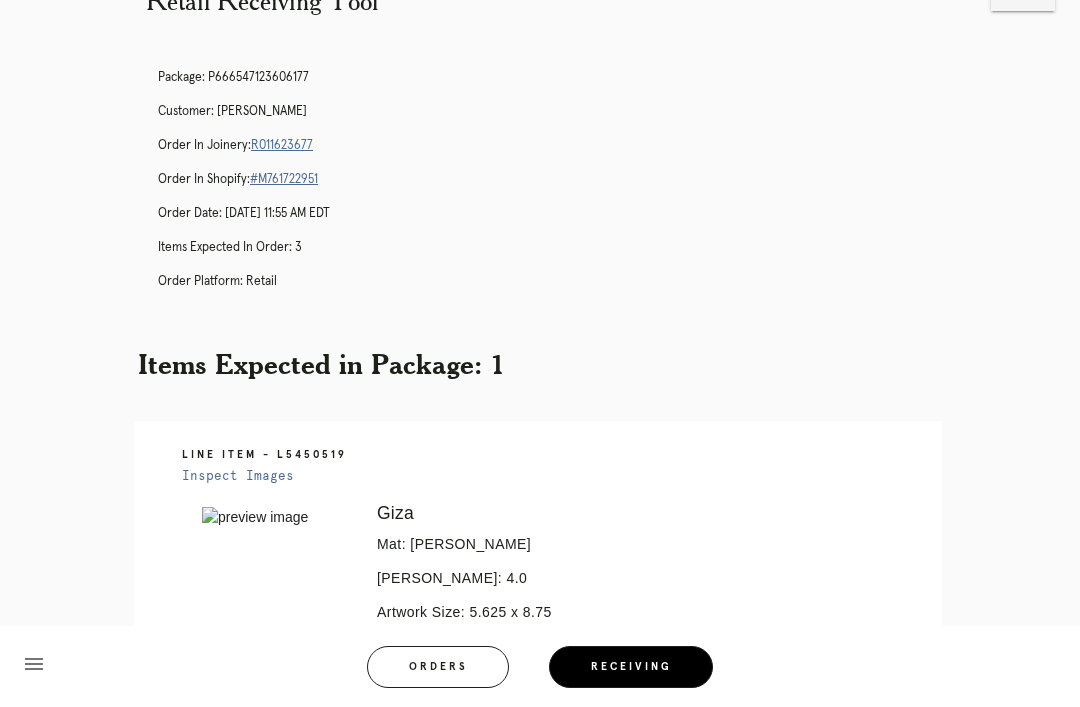 click on "Receiving" at bounding box center (631, 667) 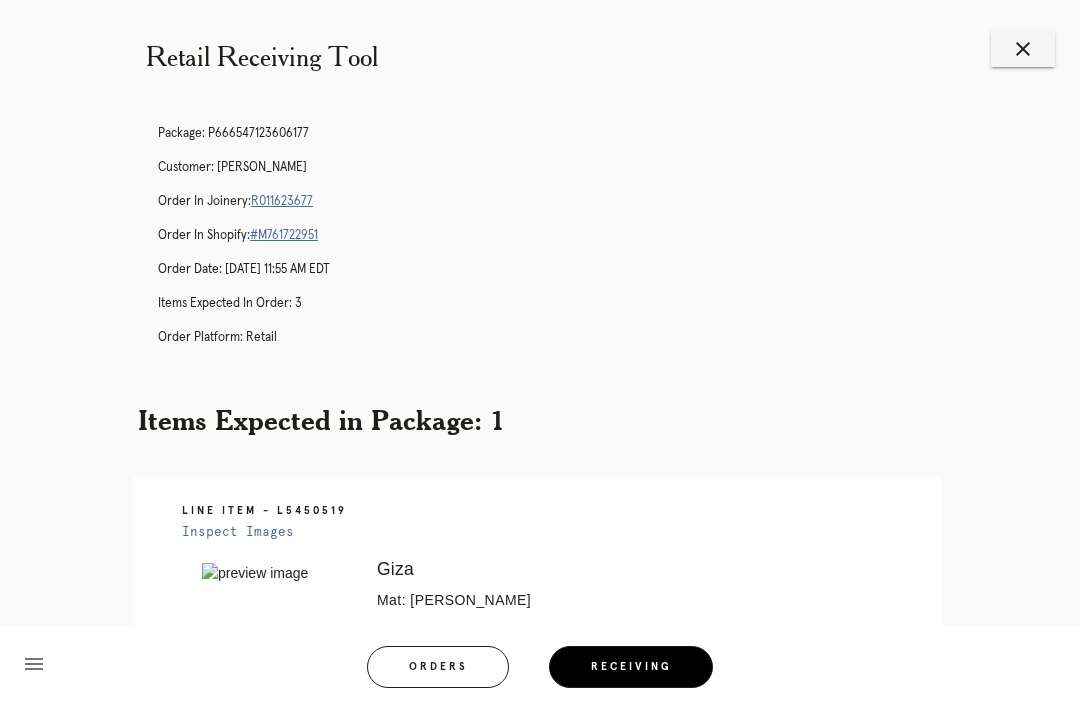 scroll, scrollTop: 41, scrollLeft: 0, axis: vertical 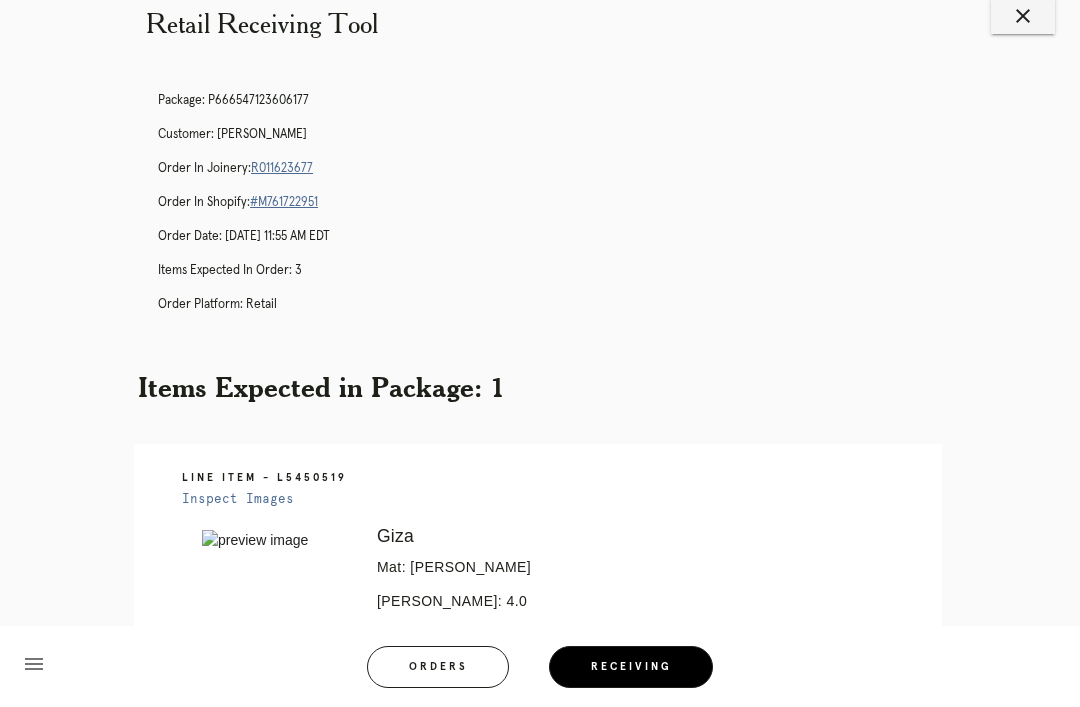 click on "R011623677" at bounding box center [282, 168] 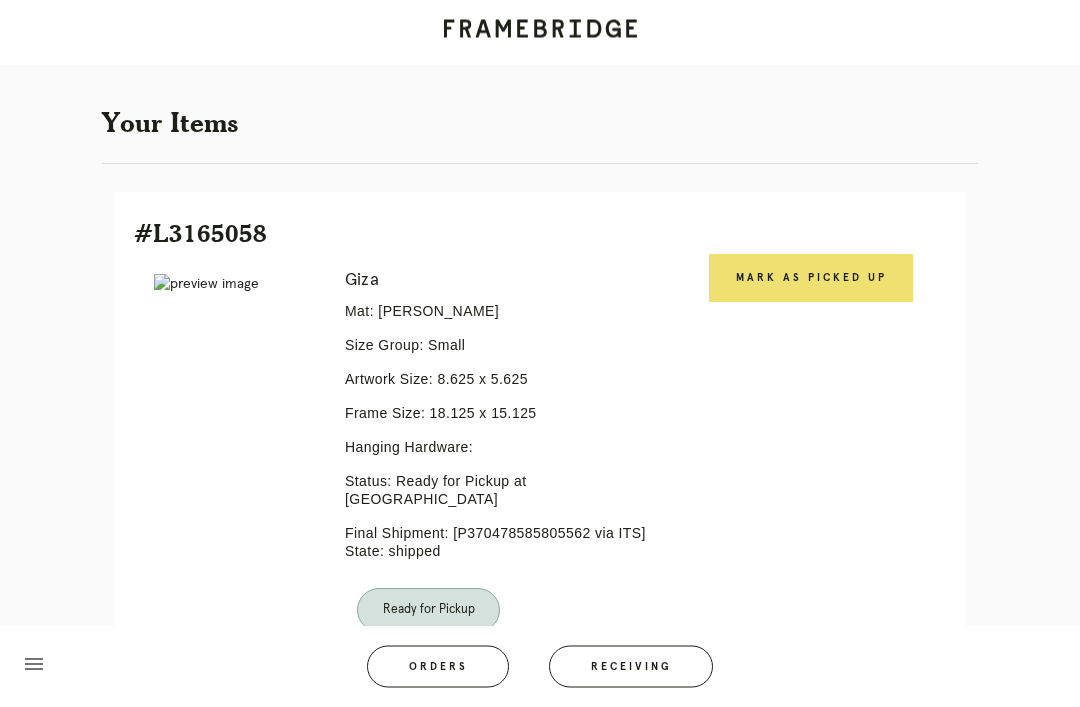 scroll, scrollTop: 384, scrollLeft: 0, axis: vertical 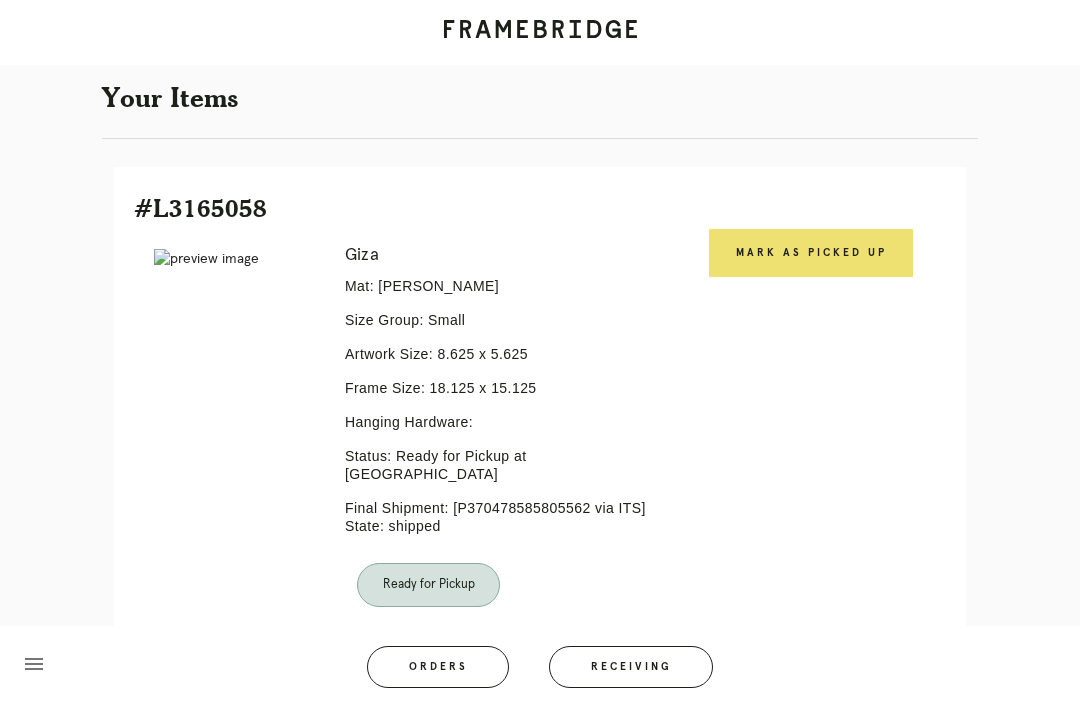 click on "Mark as Picked Up" at bounding box center [811, 253] 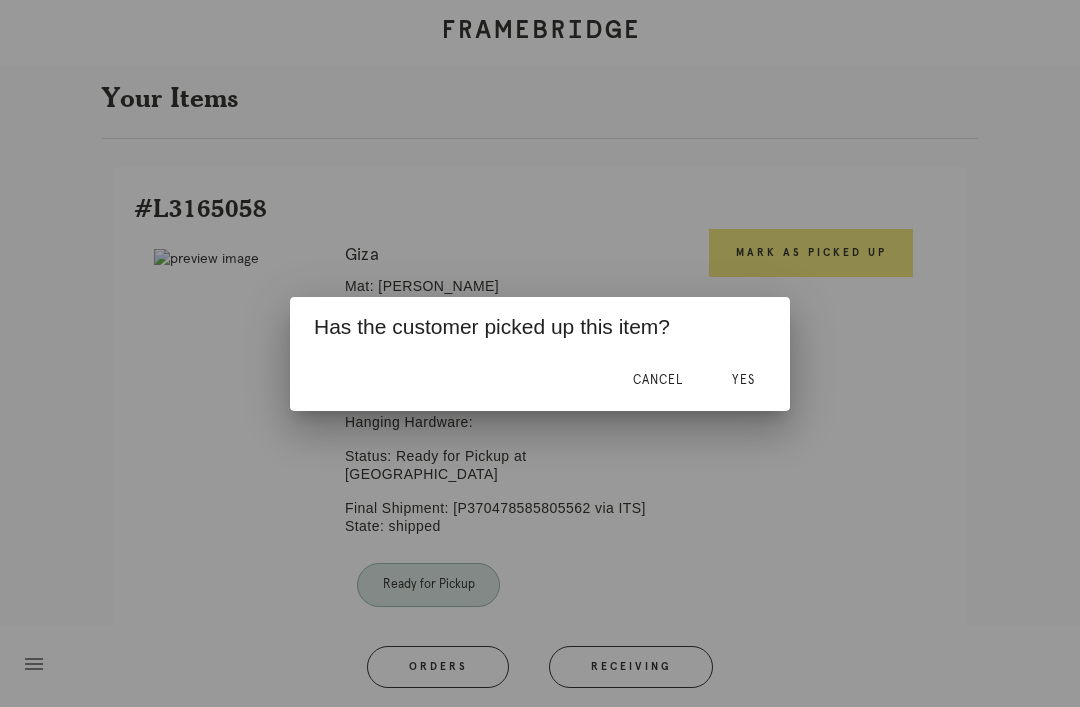 click on "Yes" at bounding box center [743, 380] 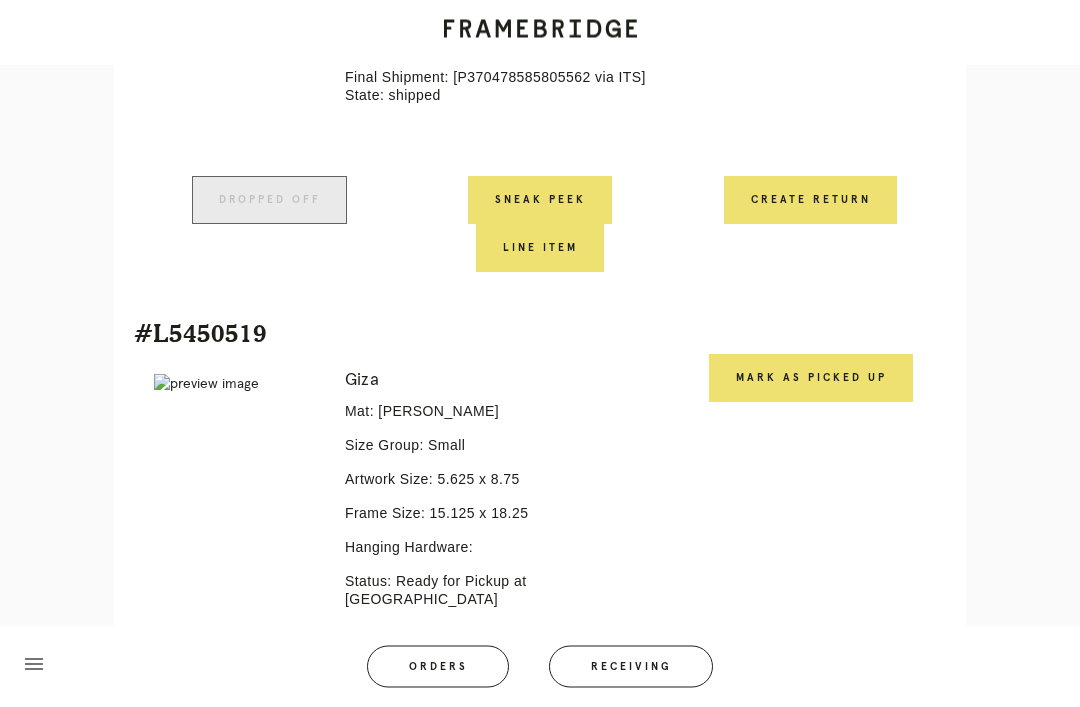 scroll, scrollTop: 815, scrollLeft: 0, axis: vertical 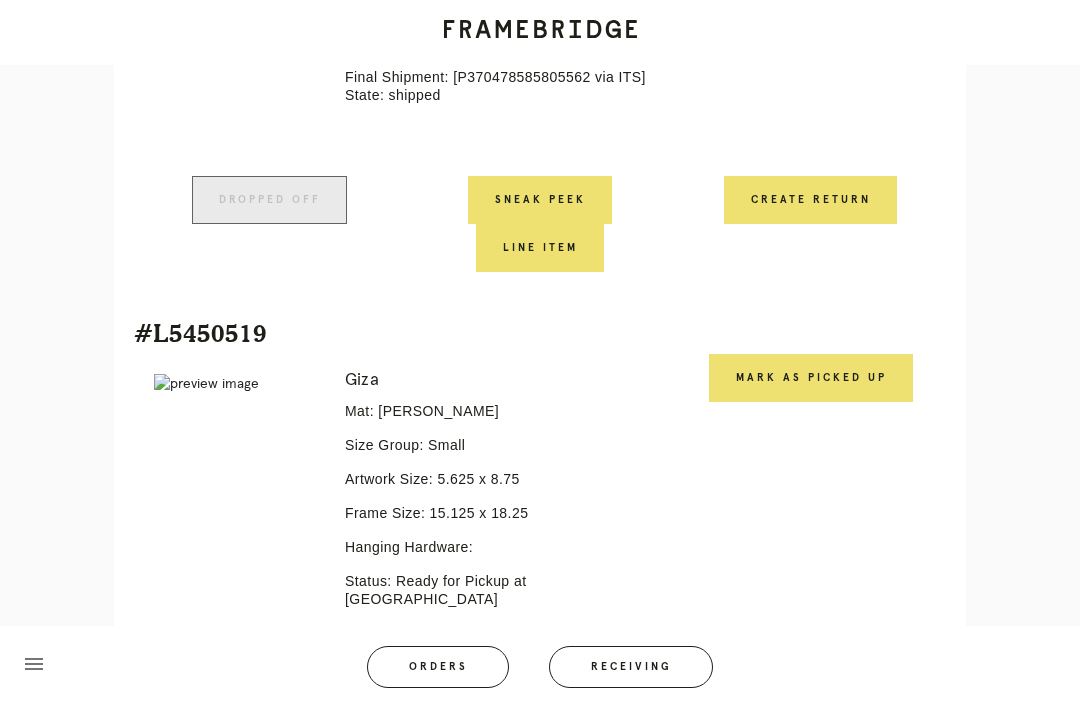 click on "Mark as Picked Up" at bounding box center [811, 378] 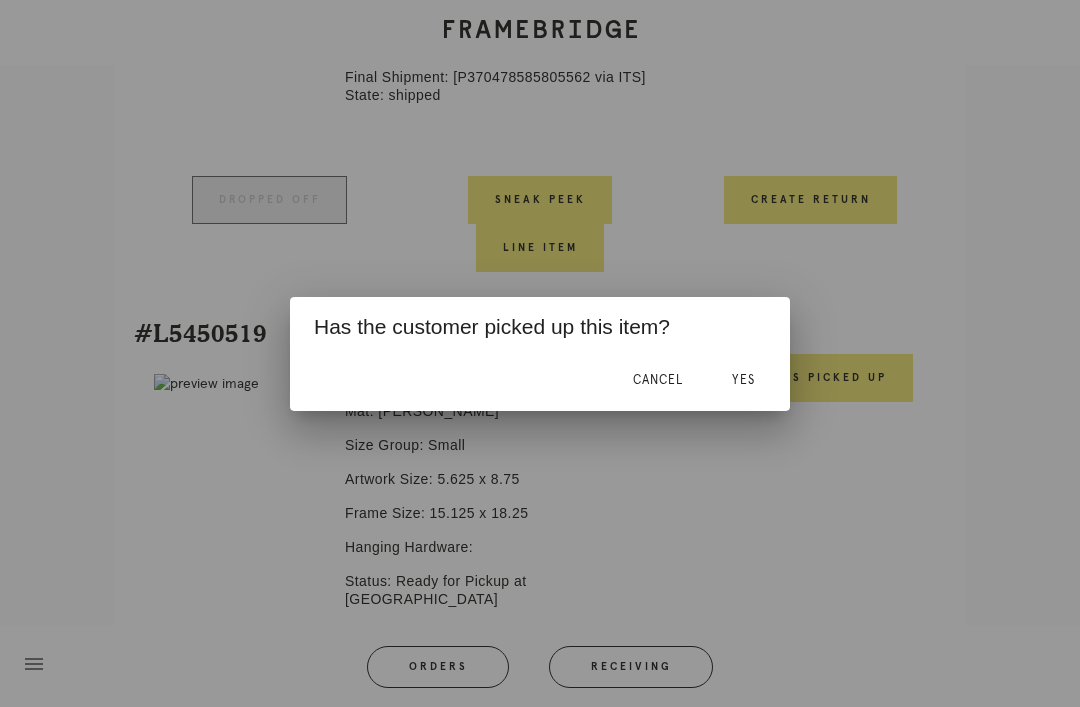 click on "Yes" at bounding box center (743, 380) 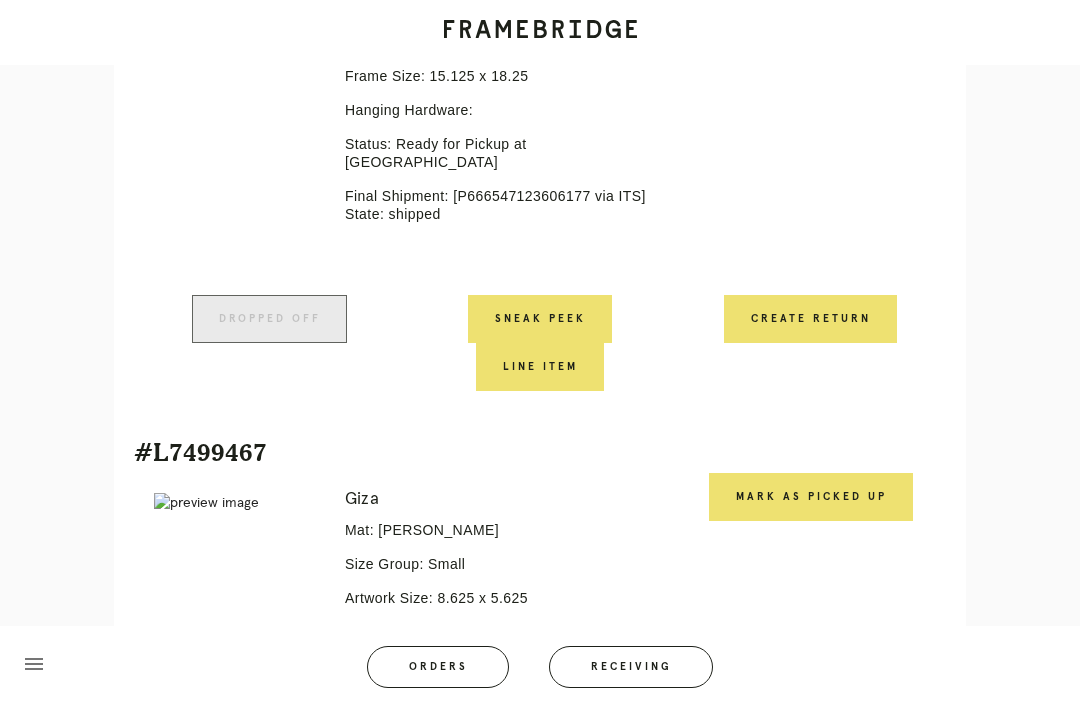 scroll, scrollTop: 1255, scrollLeft: 0, axis: vertical 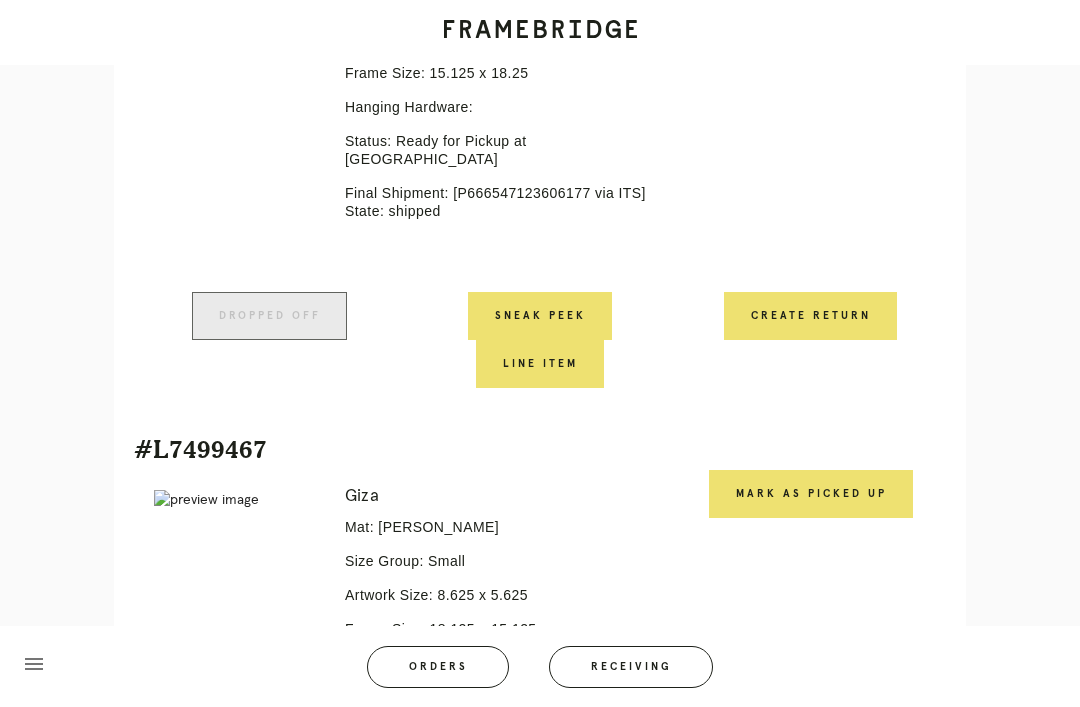 click on "Mark as Picked Up" at bounding box center (811, 494) 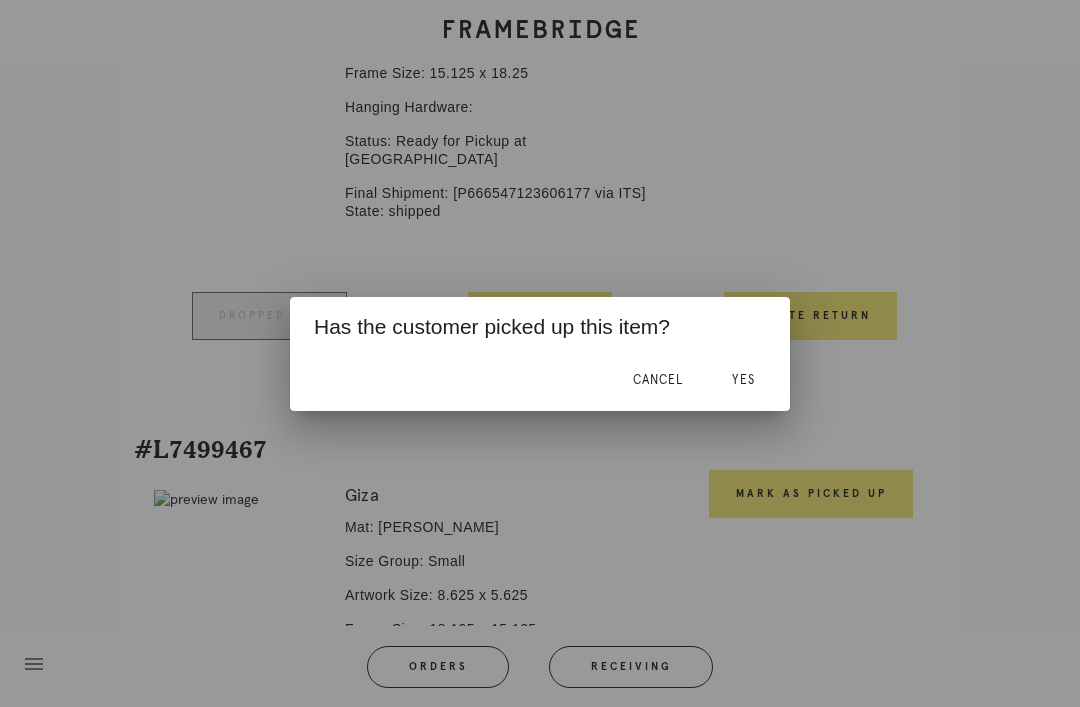 click on "Yes" at bounding box center [743, 380] 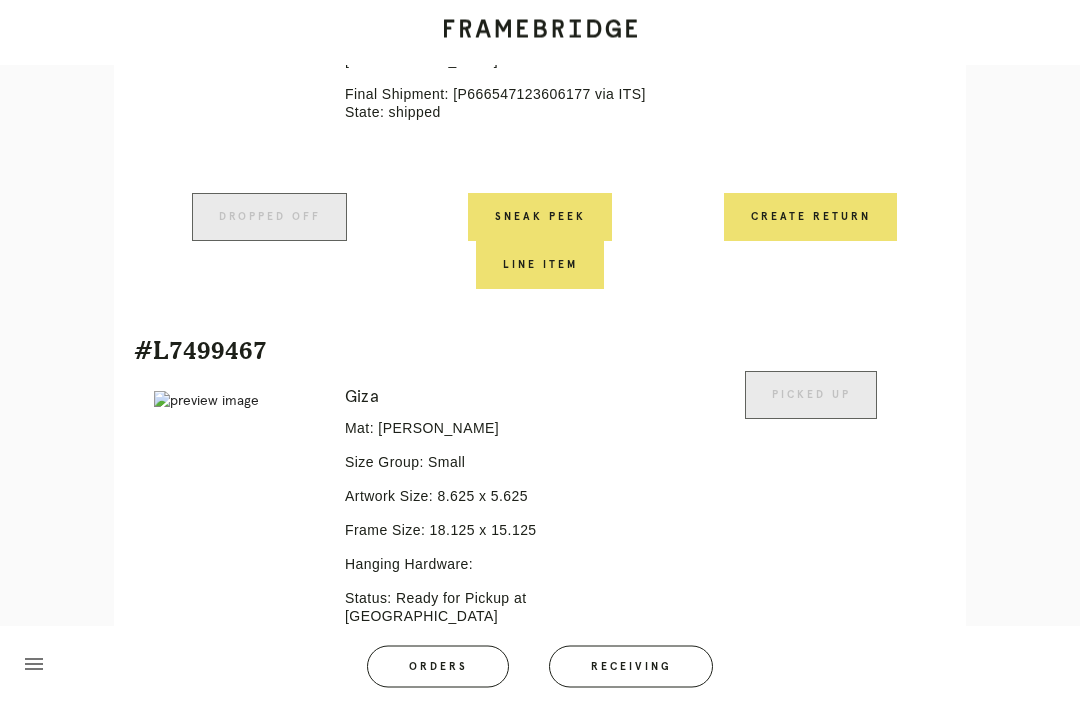 scroll, scrollTop: 1512, scrollLeft: 0, axis: vertical 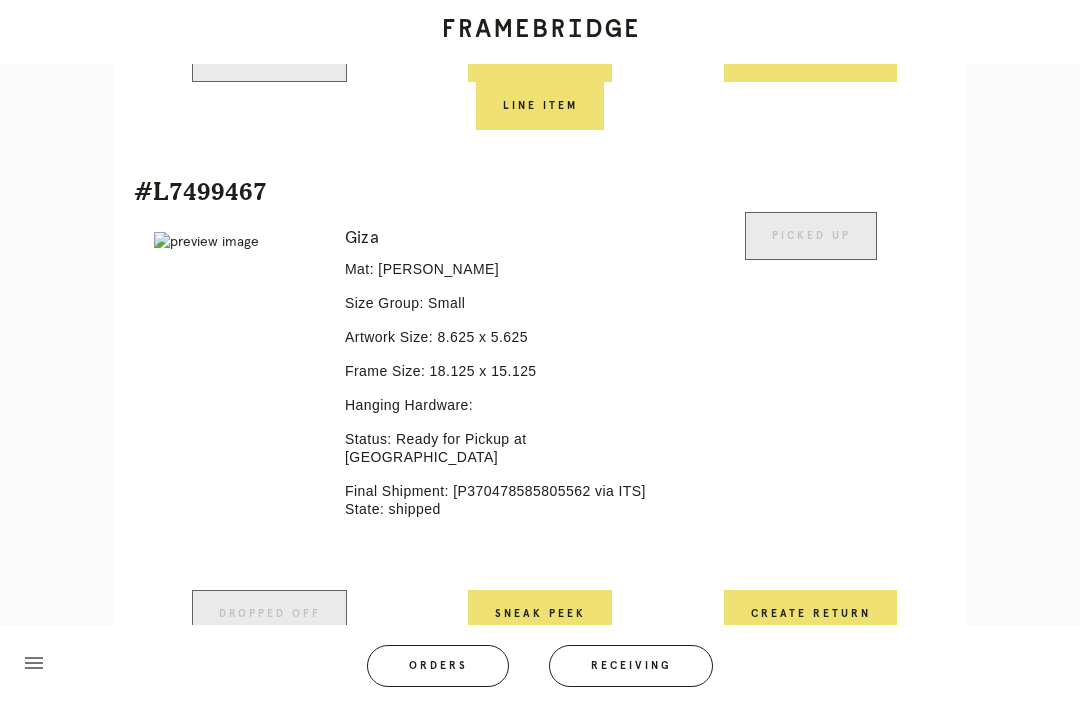 click on "Receiving" at bounding box center (631, 667) 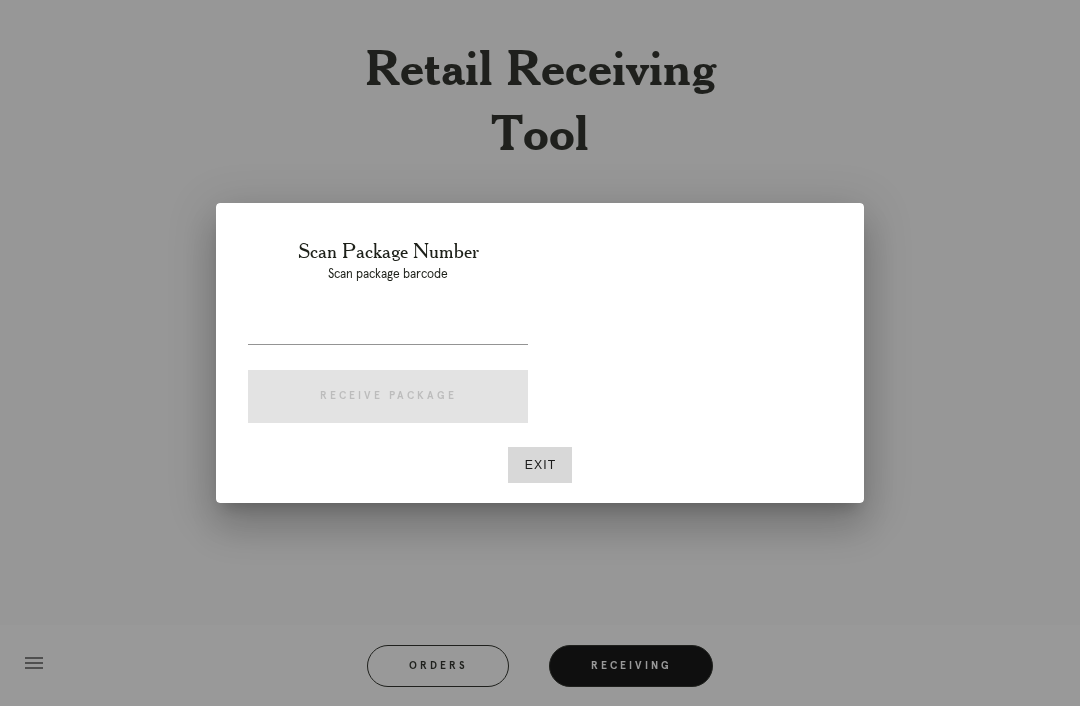 scroll, scrollTop: 64, scrollLeft: 0, axis: vertical 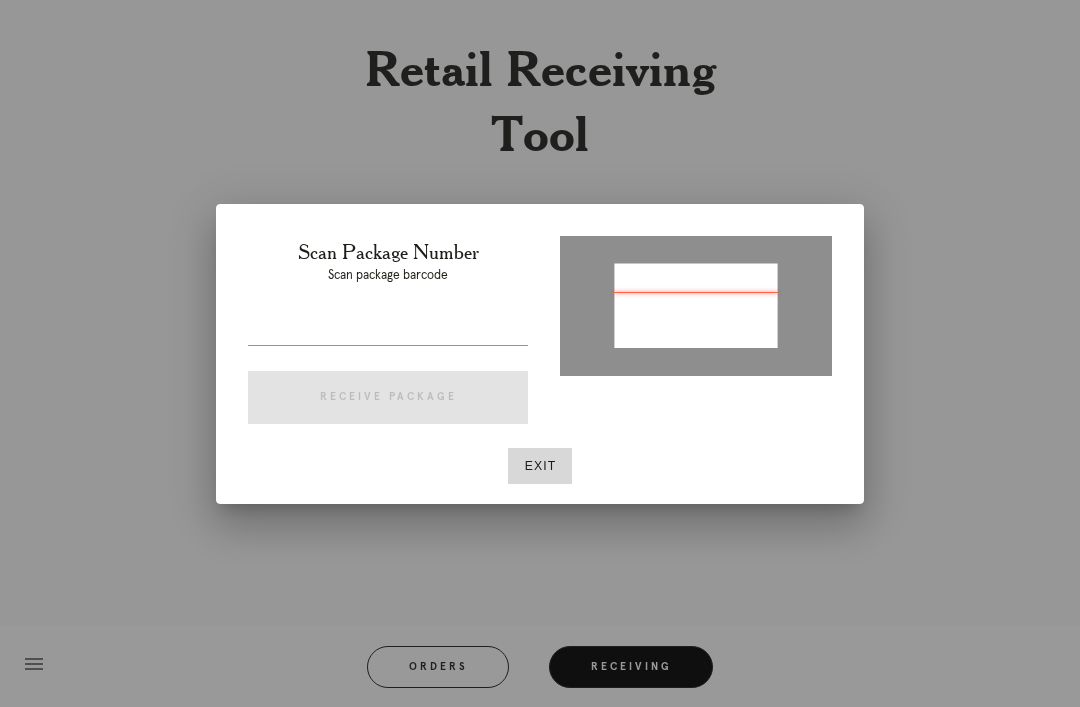 type on "P525776862051959" 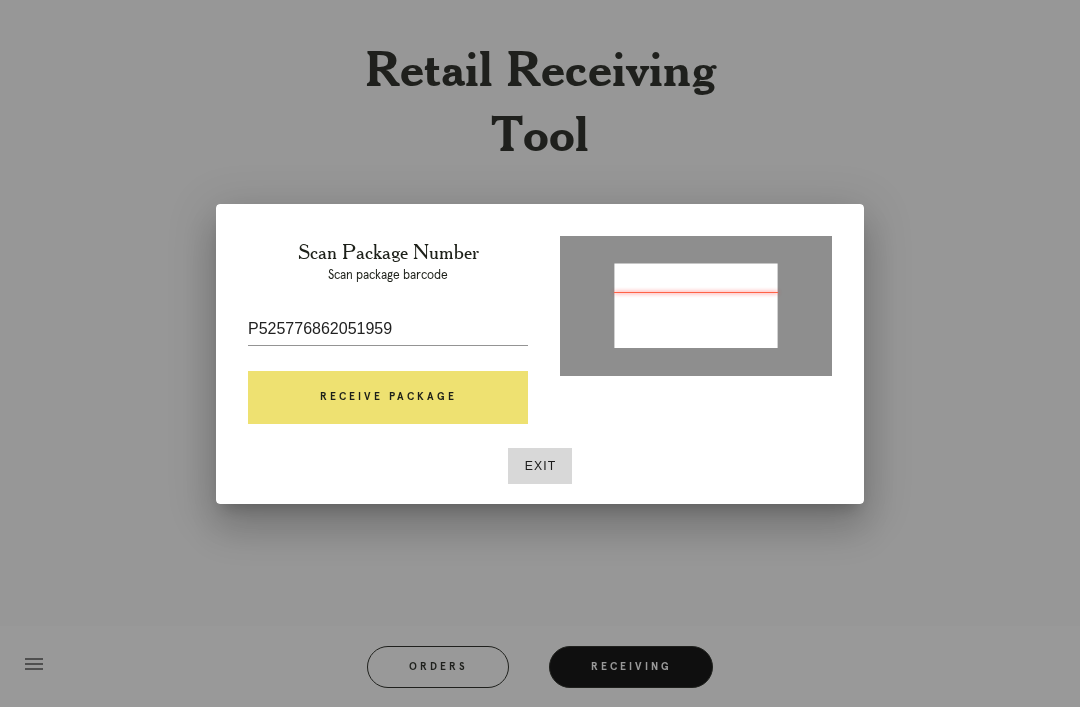 click on "Receive Package" at bounding box center [388, 398] 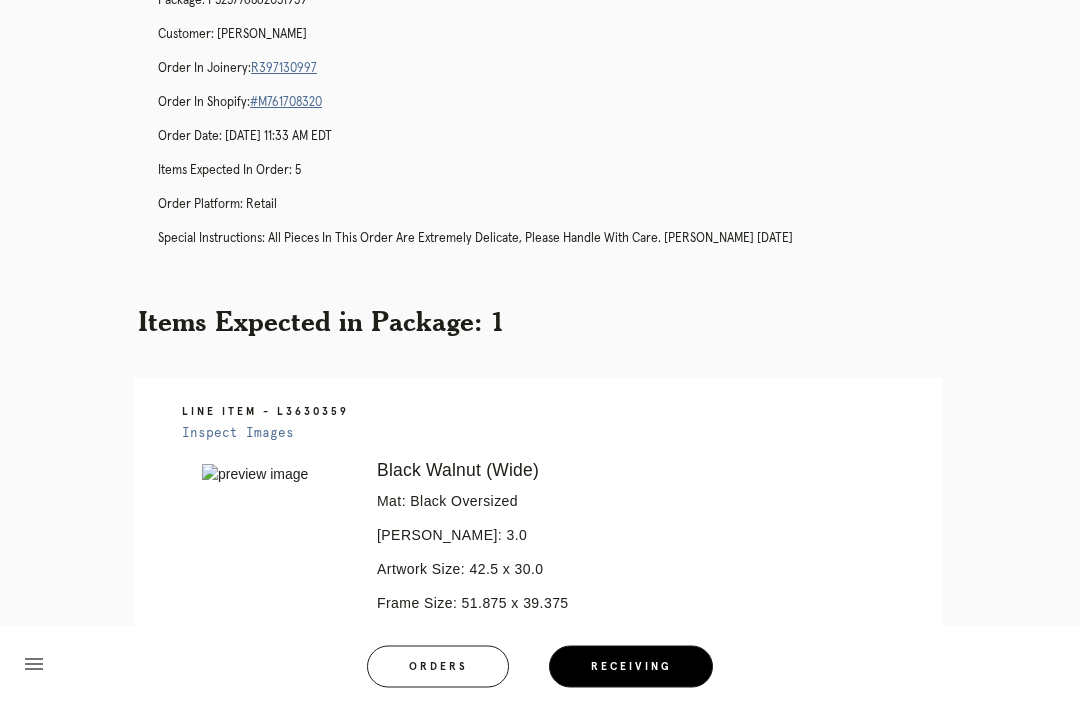 scroll, scrollTop: 112, scrollLeft: 0, axis: vertical 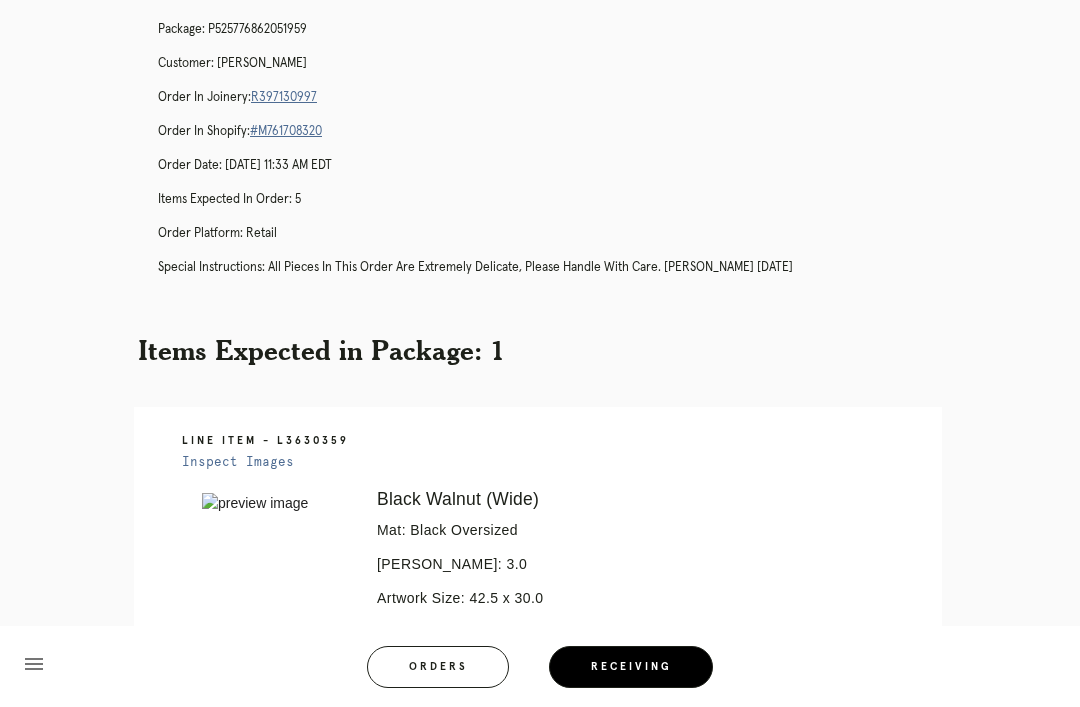 click on "R397130997" at bounding box center [284, 97] 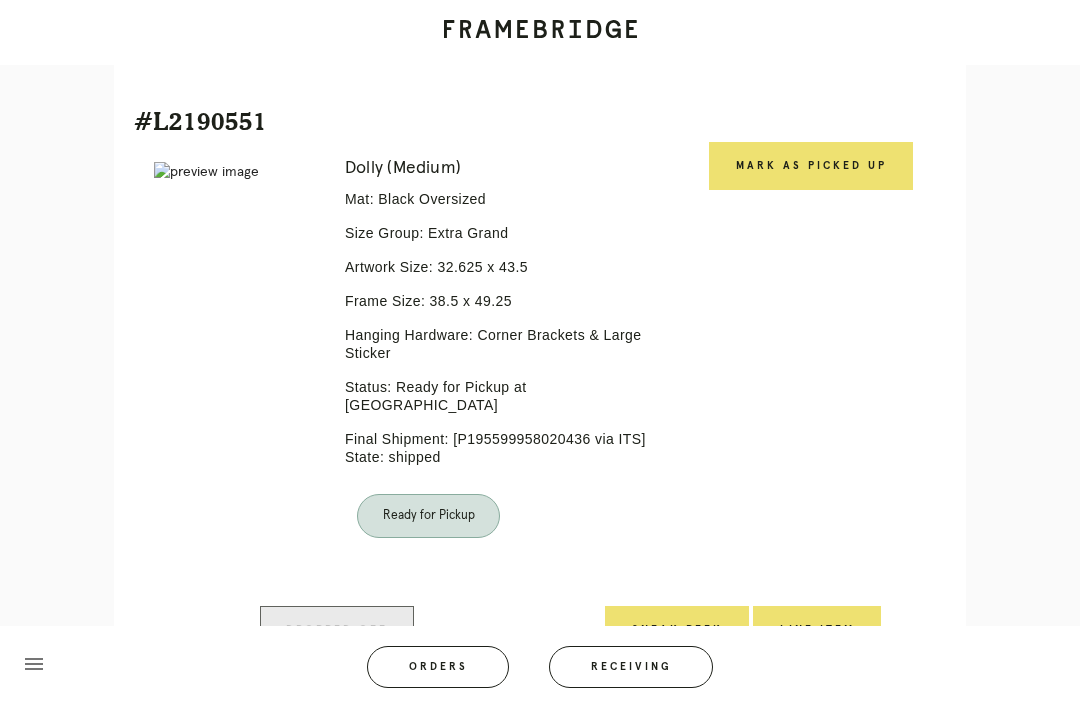 scroll, scrollTop: 1619, scrollLeft: 0, axis: vertical 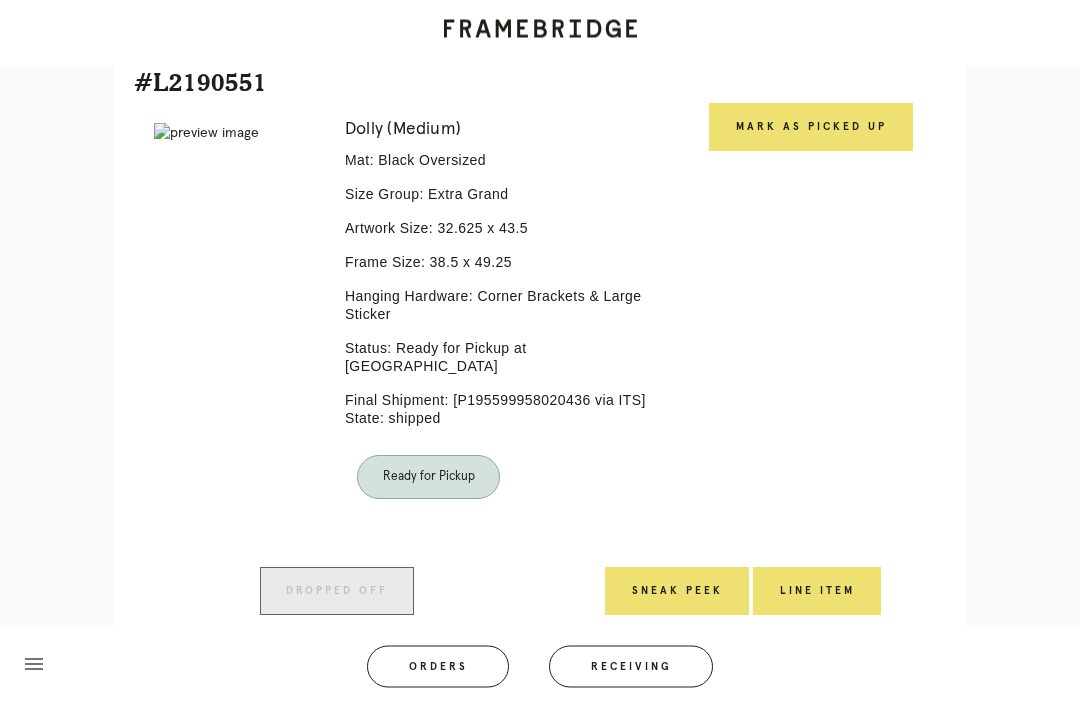 click at bounding box center [235, 134] 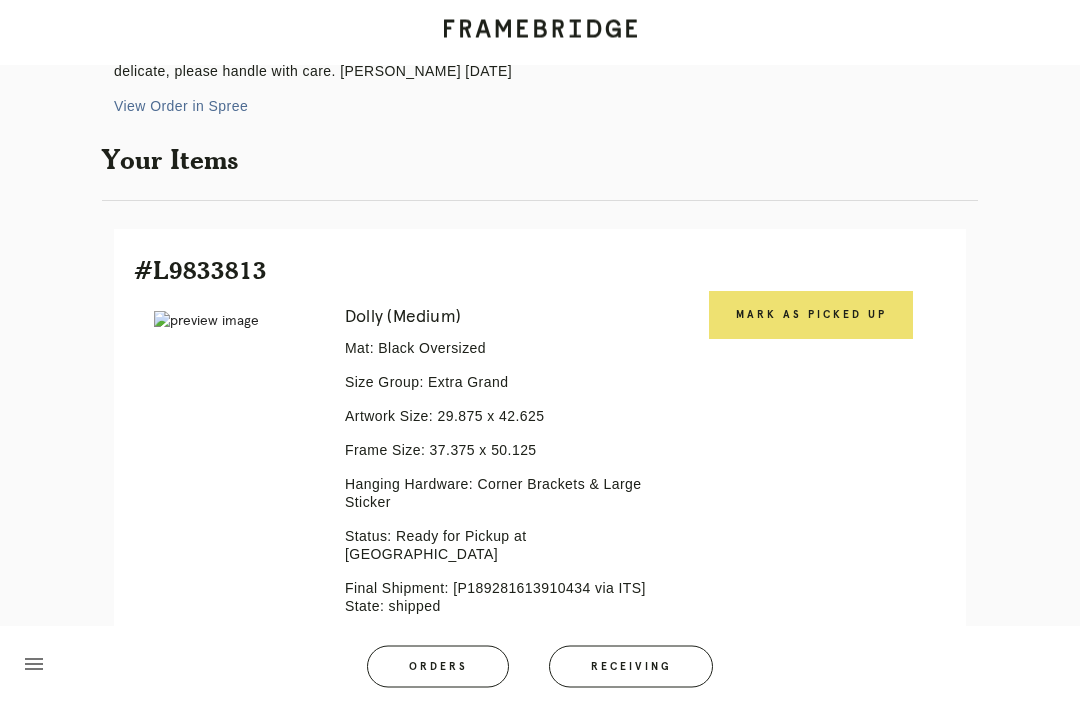 scroll, scrollTop: 342, scrollLeft: 0, axis: vertical 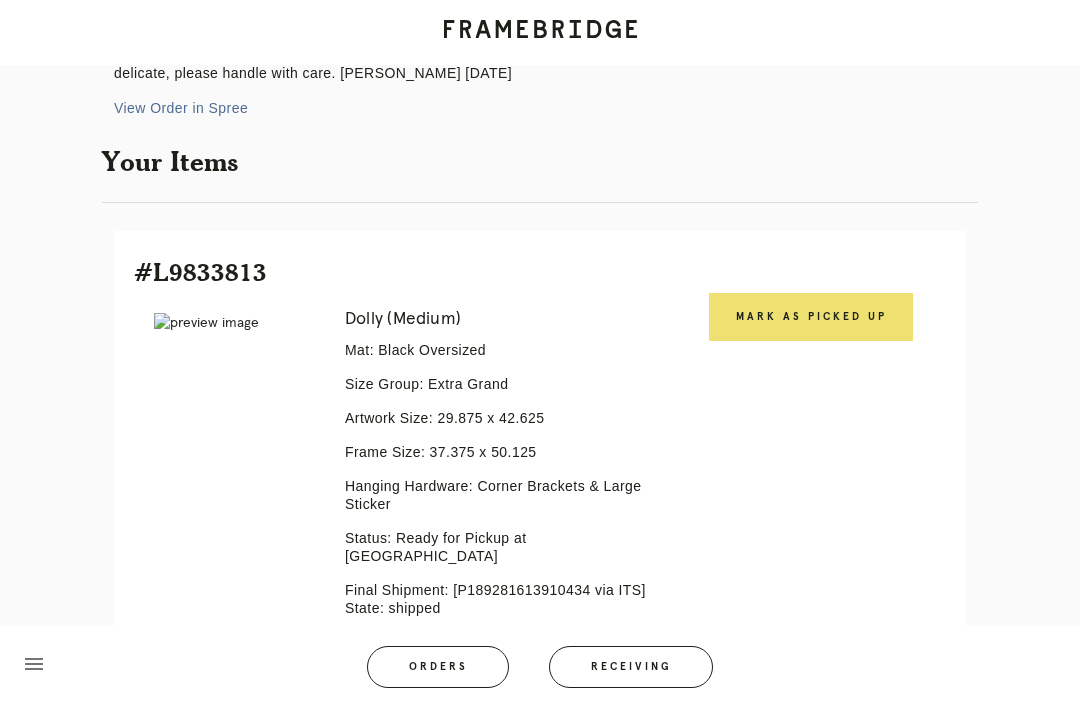 click on "Mark as Picked Up" at bounding box center [811, 317] 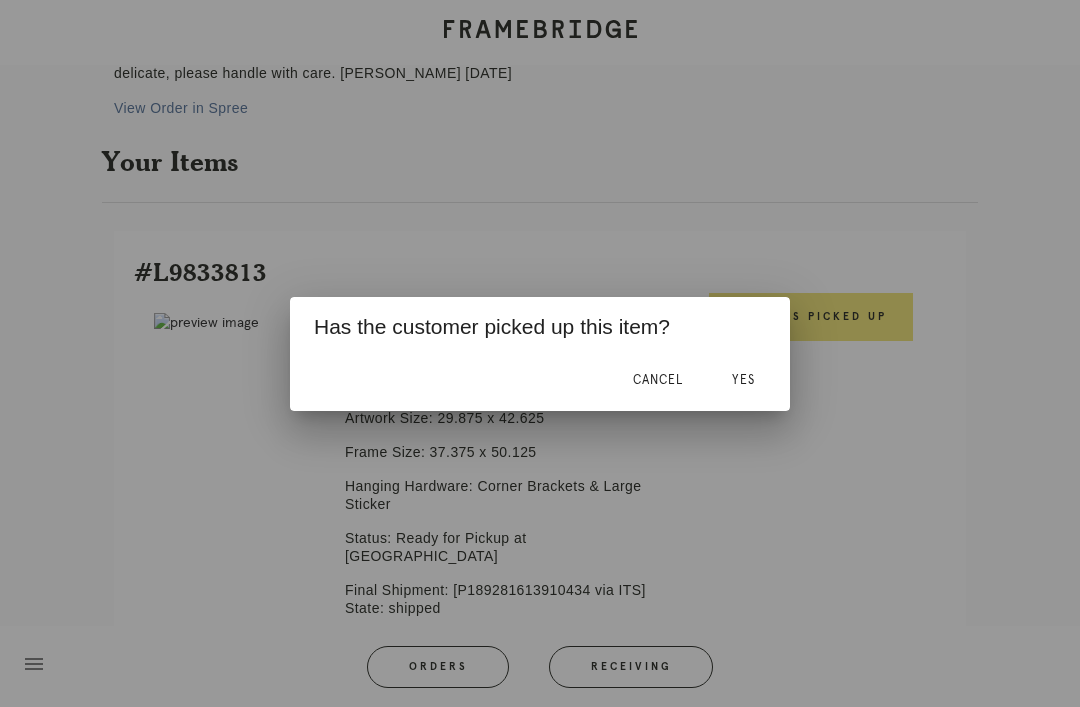 click on "Yes" at bounding box center [743, 380] 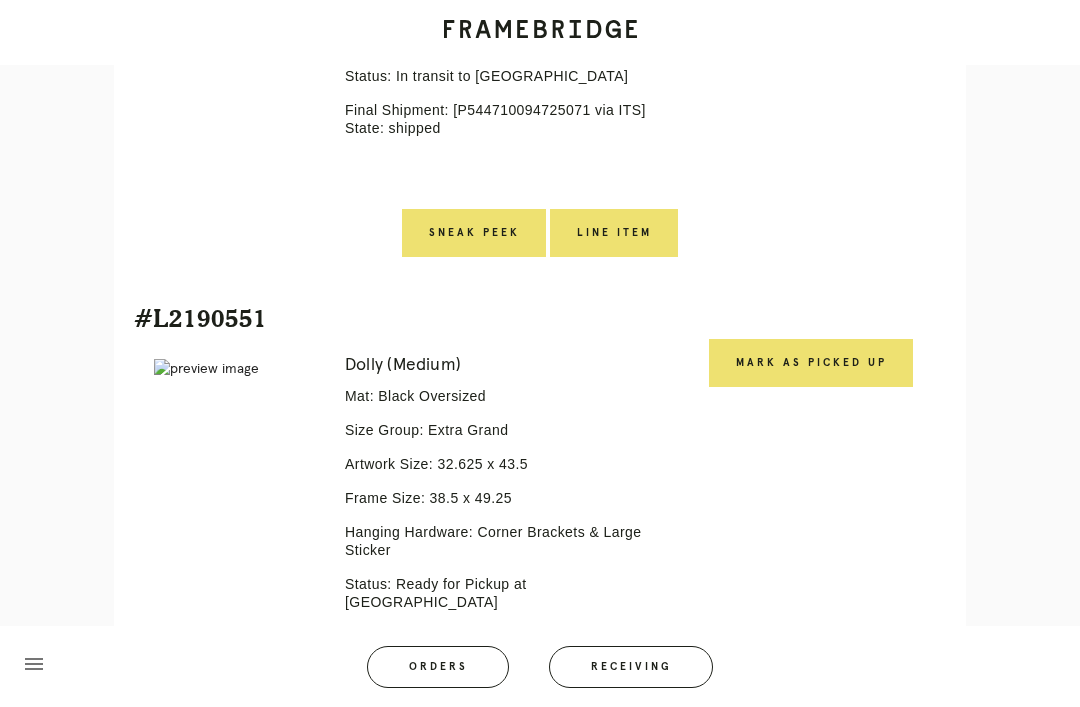 scroll, scrollTop: 1441, scrollLeft: 0, axis: vertical 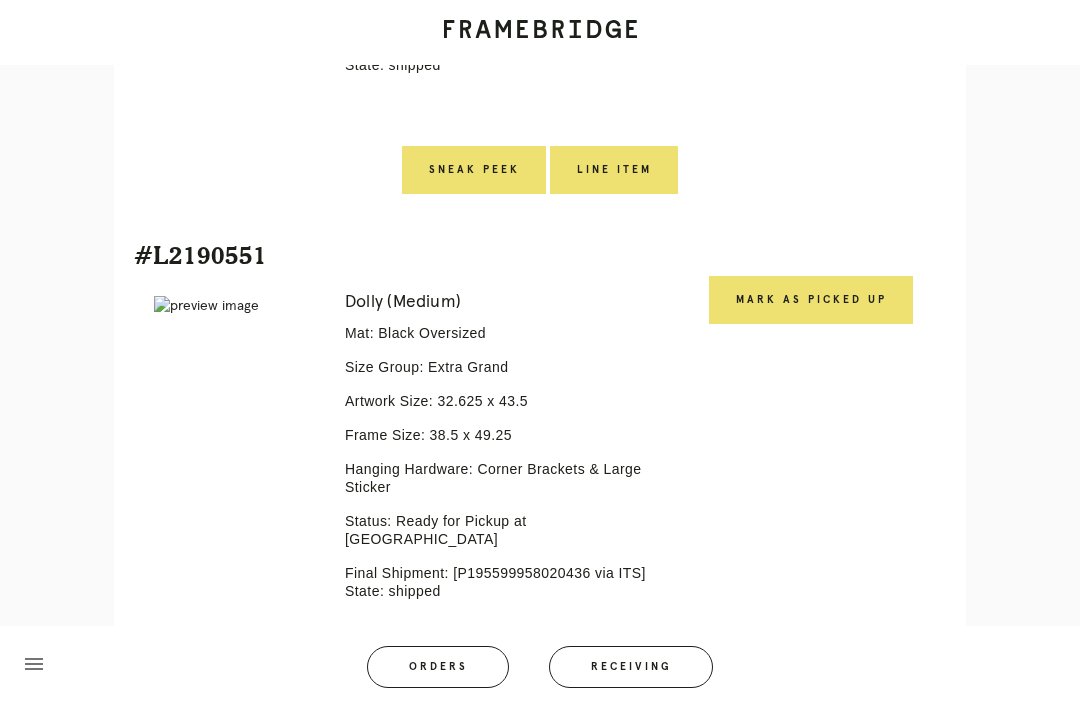 click on "Mark as Picked Up" at bounding box center (811, 300) 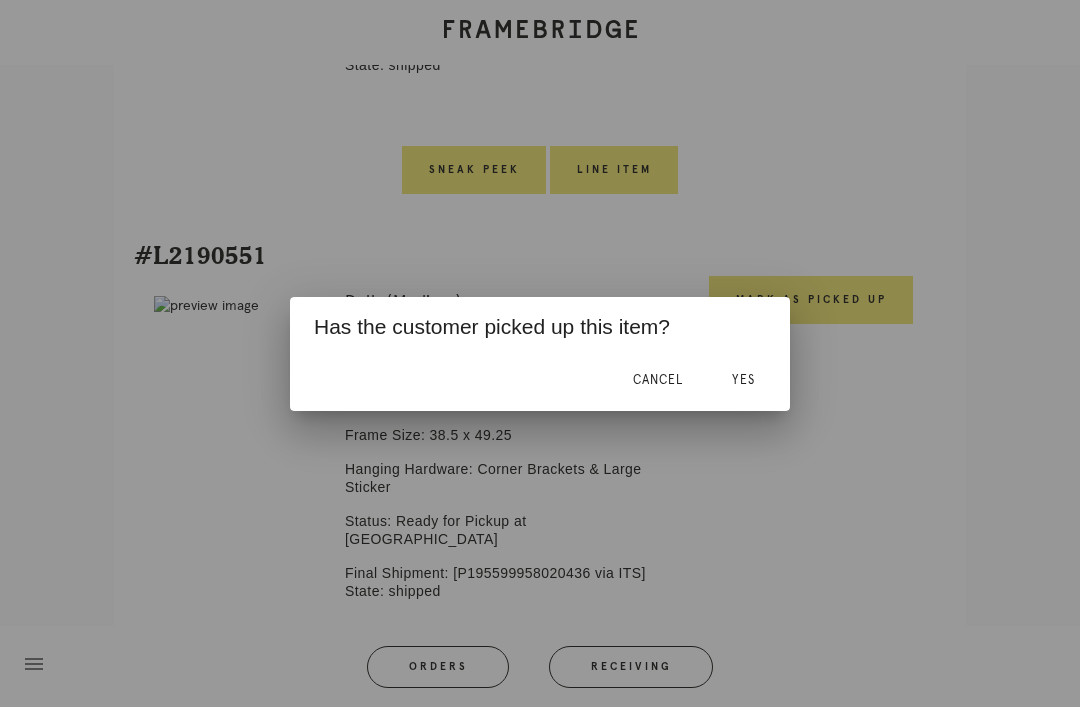 click on "Yes" at bounding box center [743, 381] 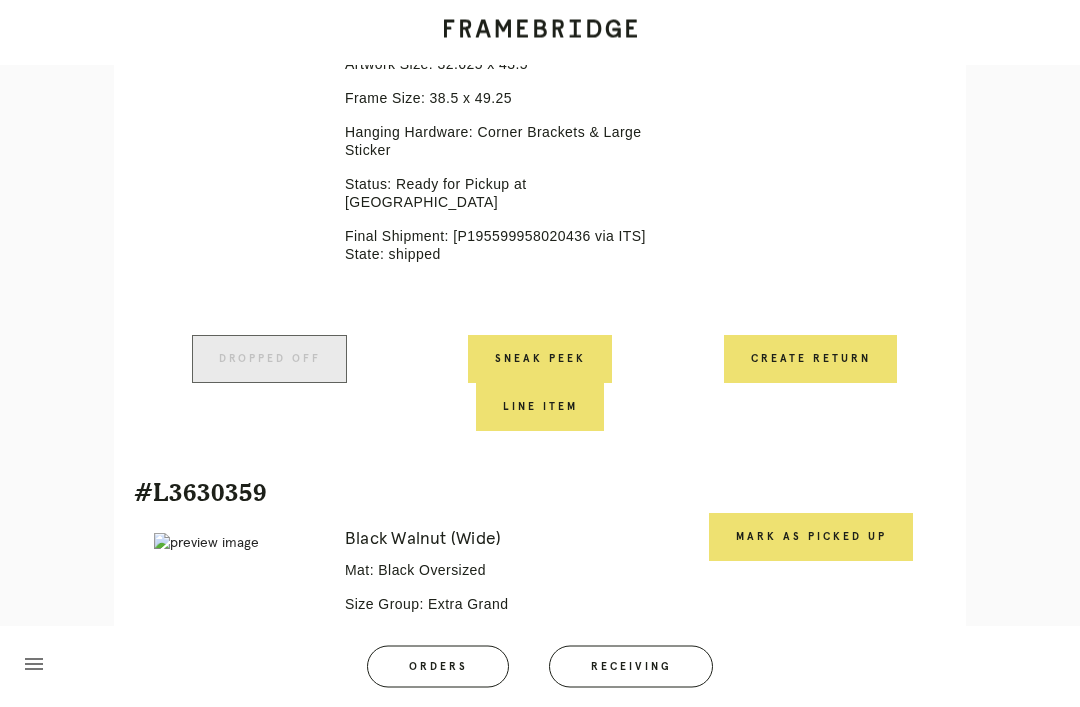 click on "Mark as Picked Up" at bounding box center [811, 538] 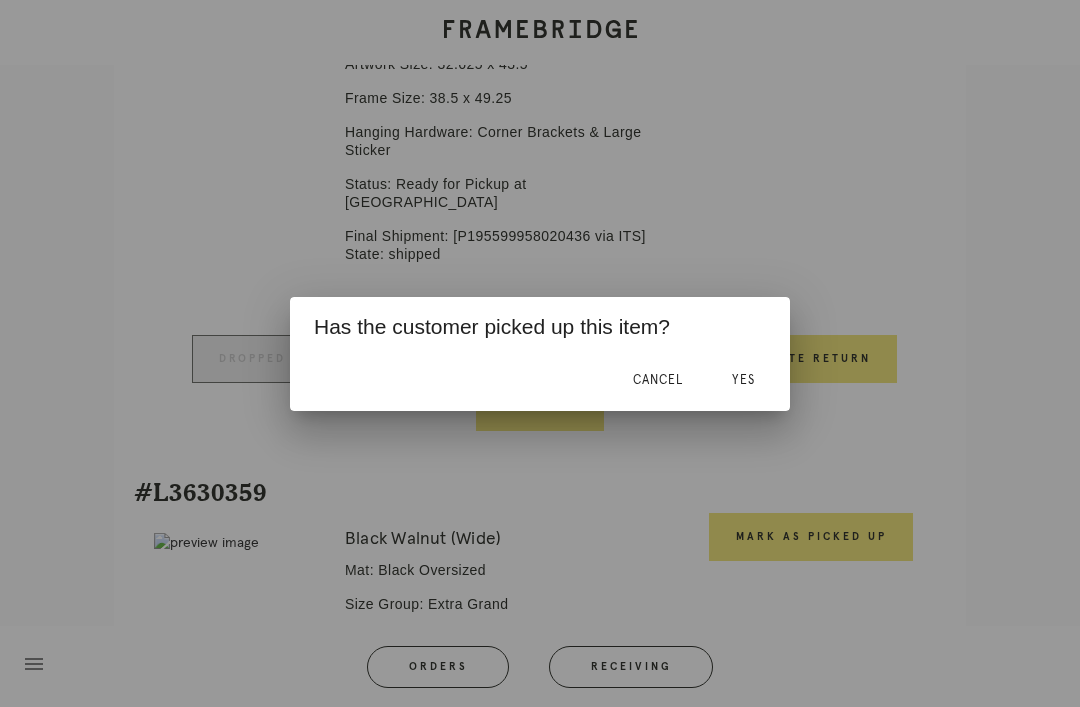 click on "Yes" at bounding box center [743, 380] 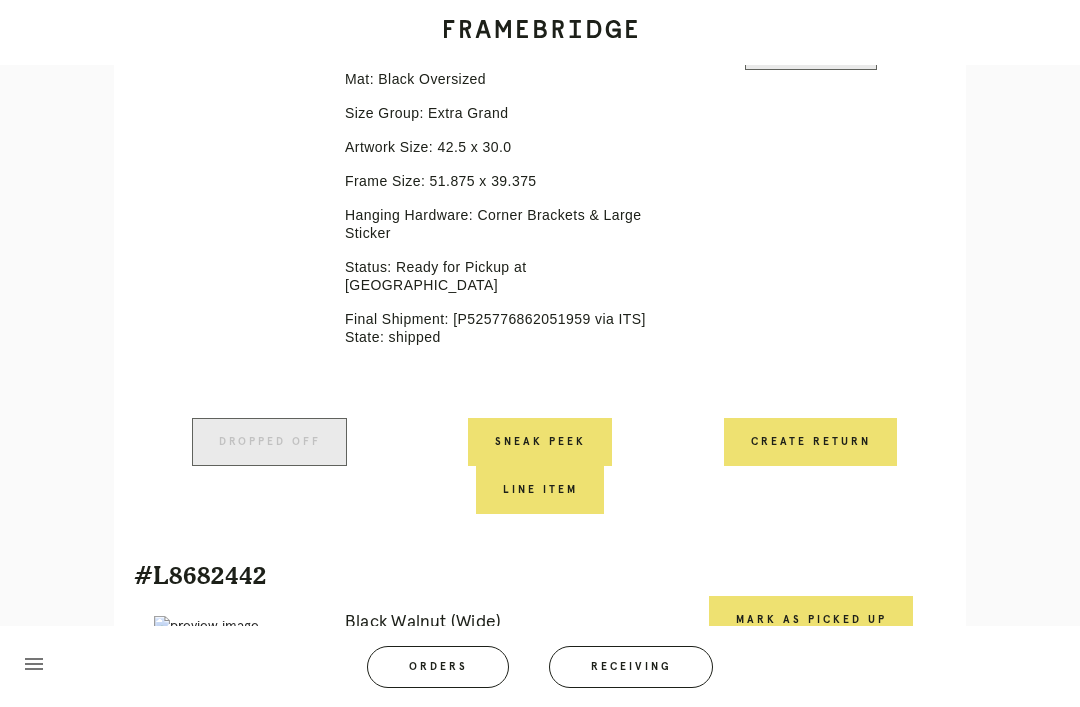 scroll, scrollTop: 2526, scrollLeft: 0, axis: vertical 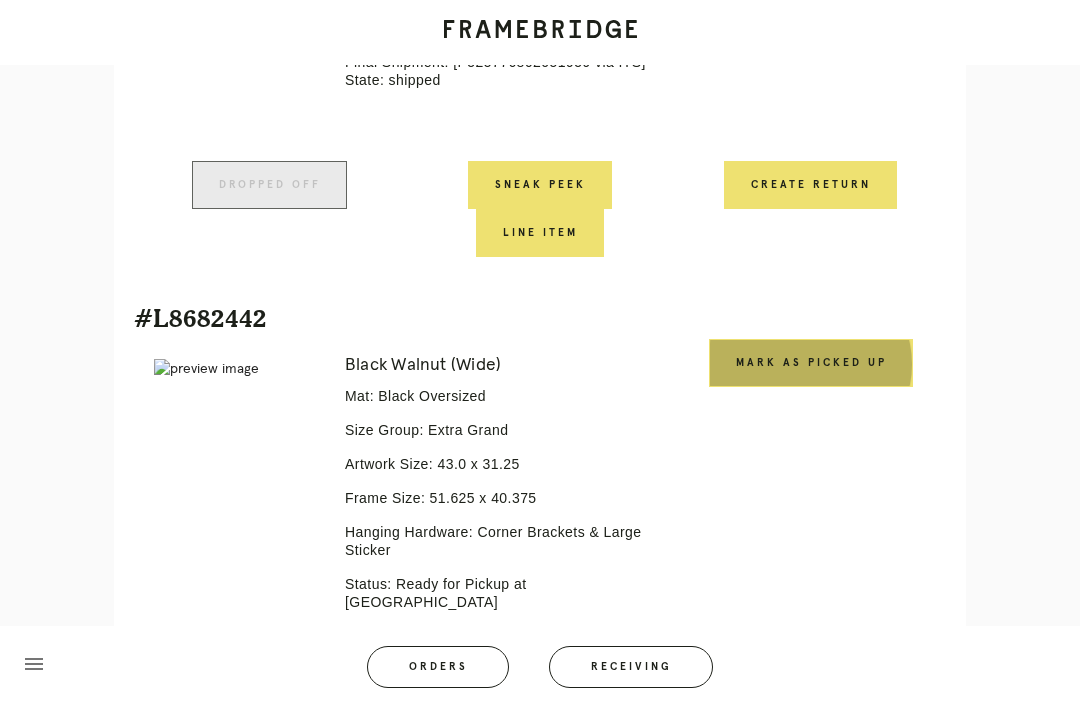 click on "Mark as Picked Up" at bounding box center [811, 363] 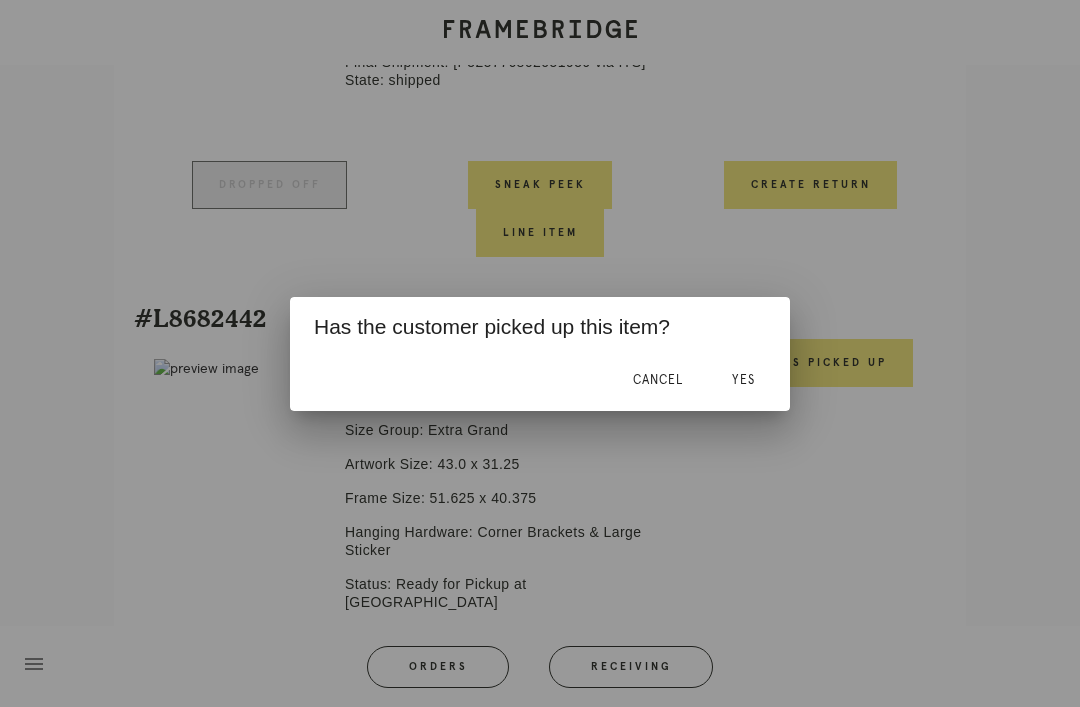 click on "Yes" at bounding box center [743, 381] 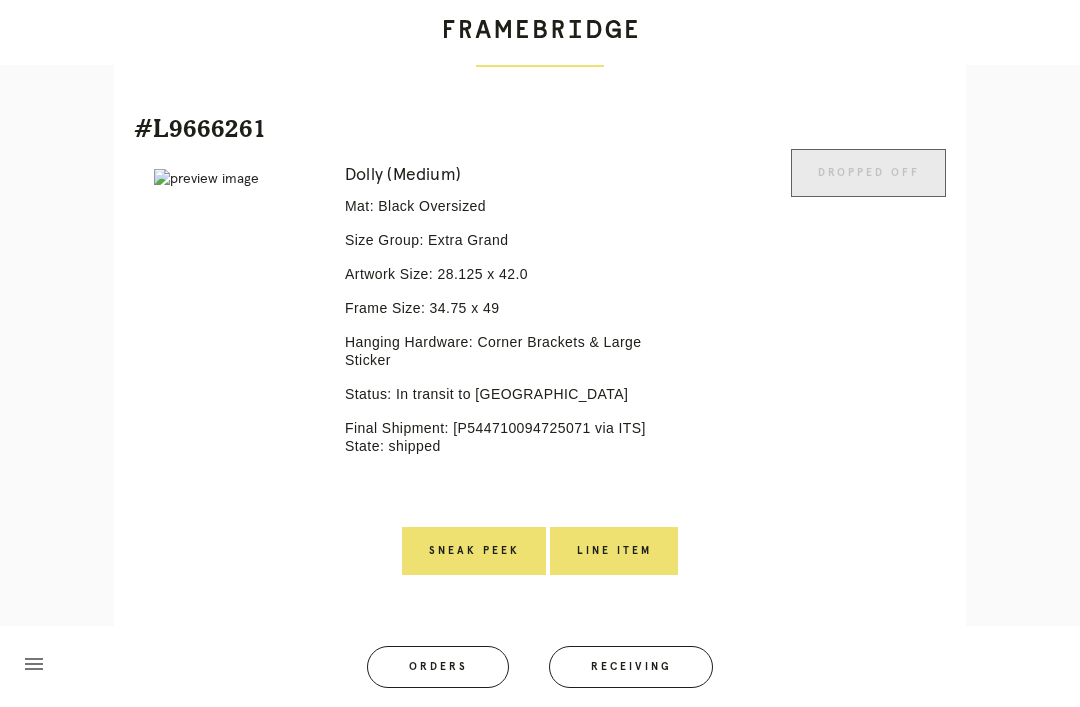 scroll, scrollTop: 1059, scrollLeft: 0, axis: vertical 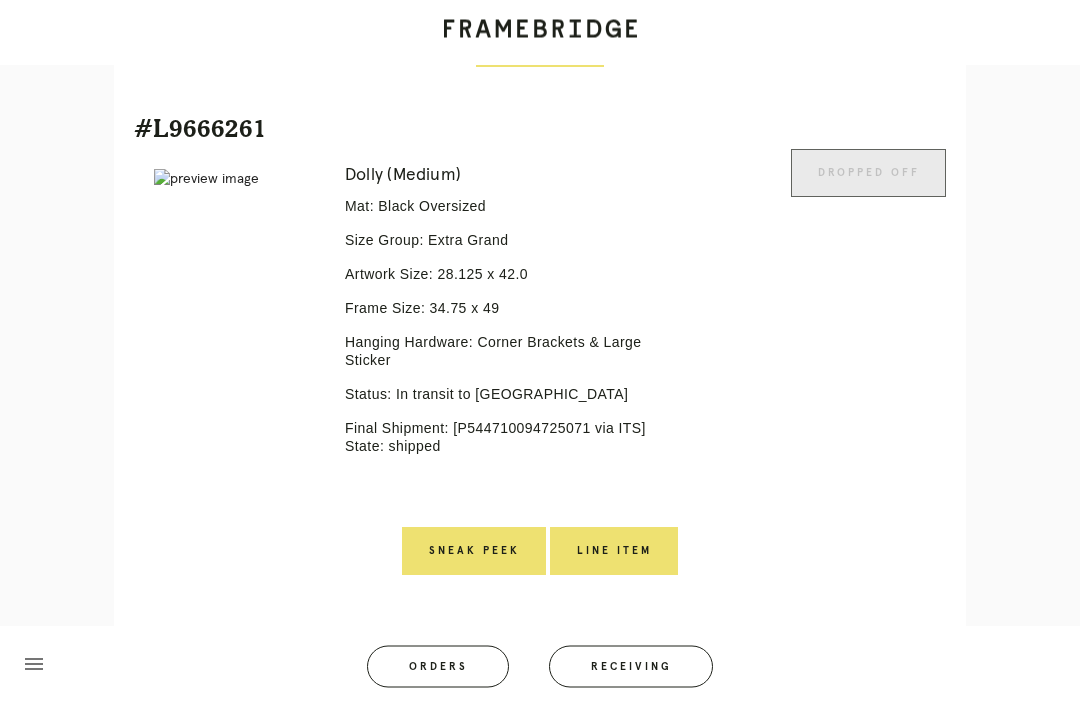 click on "Final Shipment:
[P544710094725071 via ITS] State: shipped" at bounding box center [506, 438] 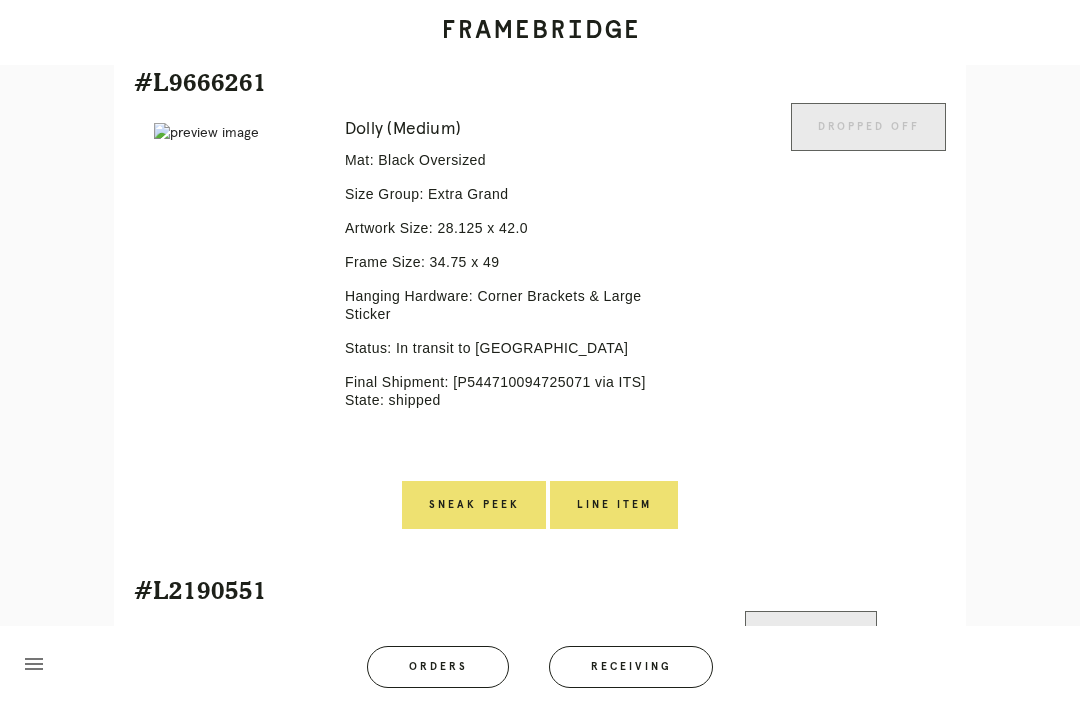 scroll, scrollTop: 1091, scrollLeft: 0, axis: vertical 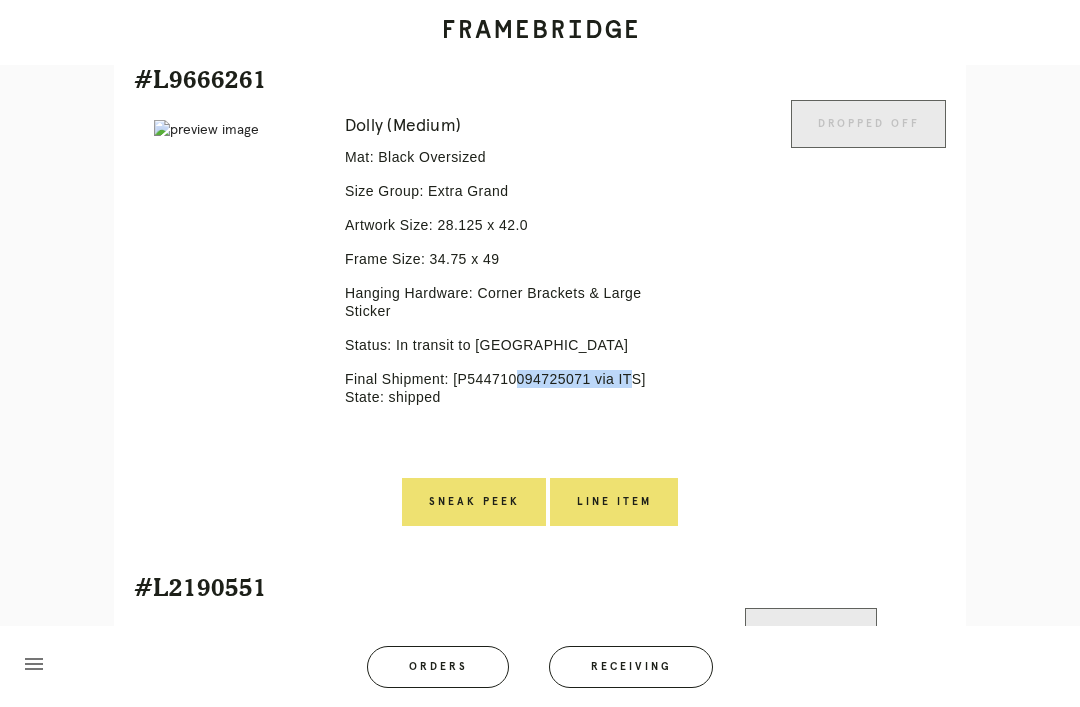 click on "Receiving" at bounding box center [631, 667] 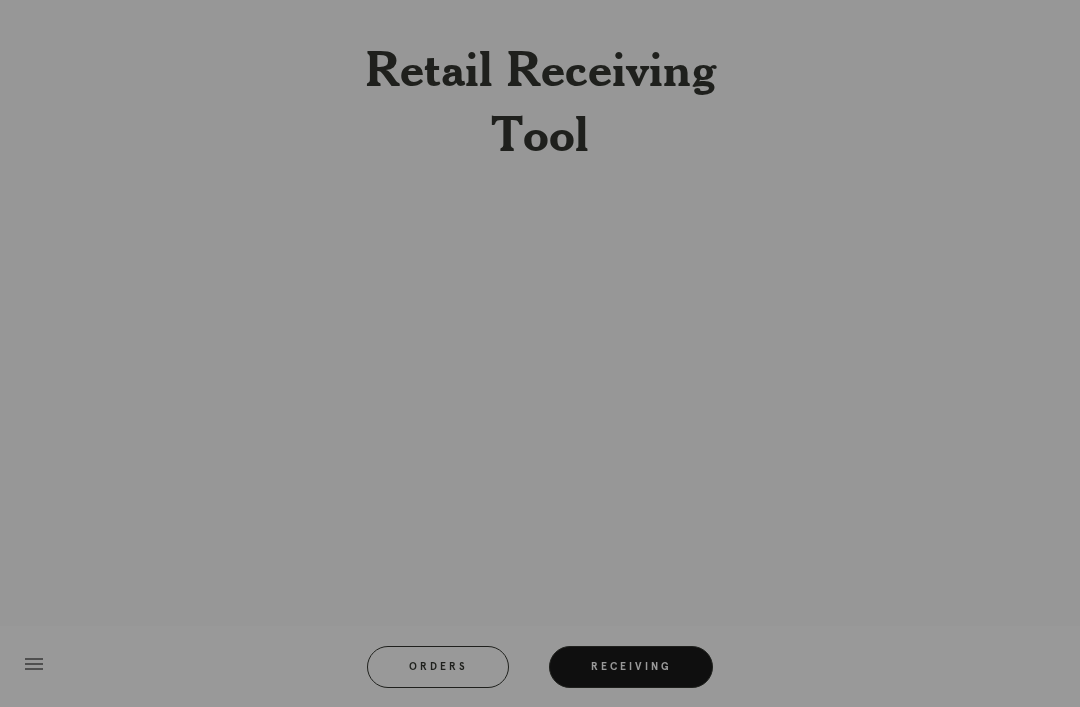 scroll, scrollTop: 64, scrollLeft: 0, axis: vertical 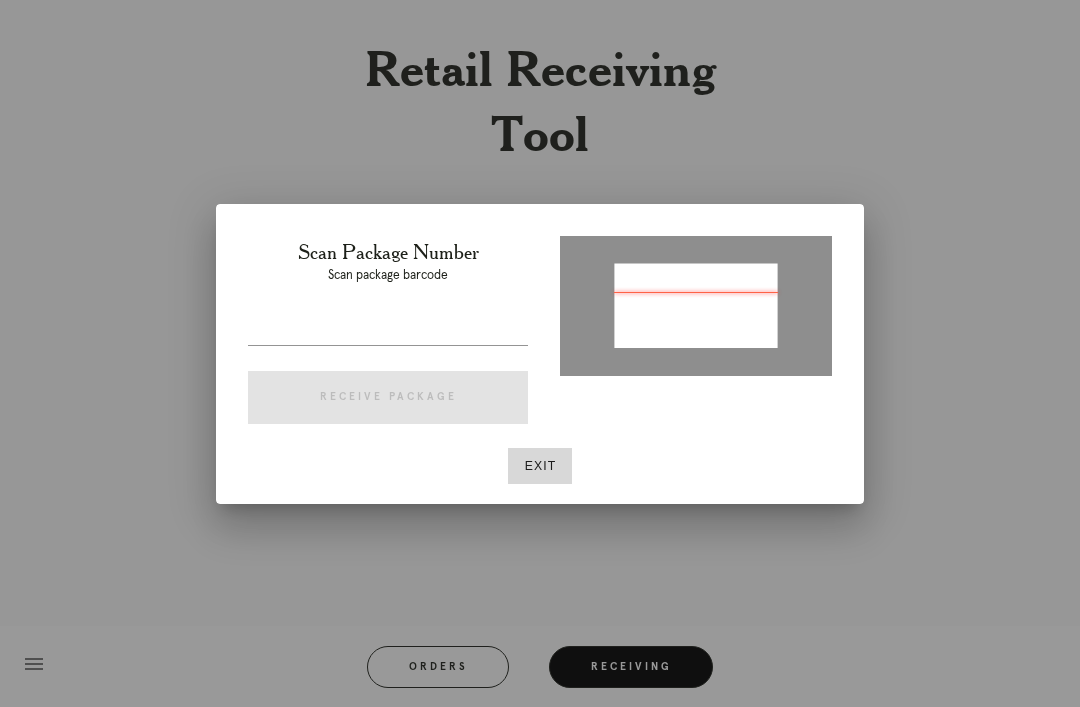 click at bounding box center (388, 329) 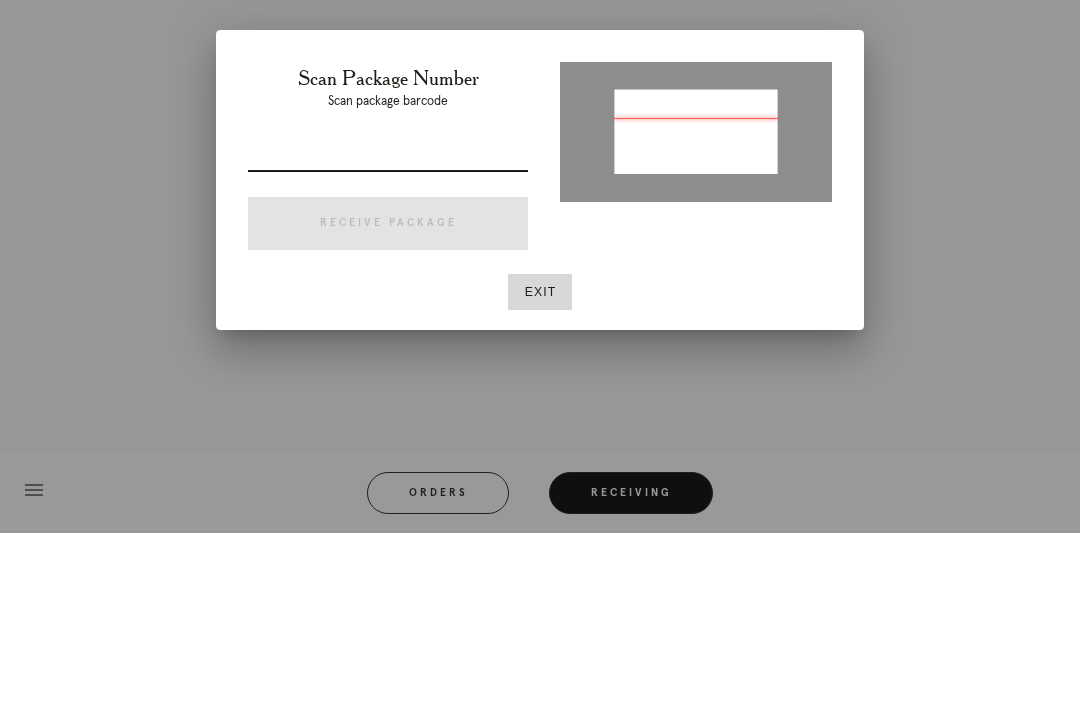 click at bounding box center [388, 329] 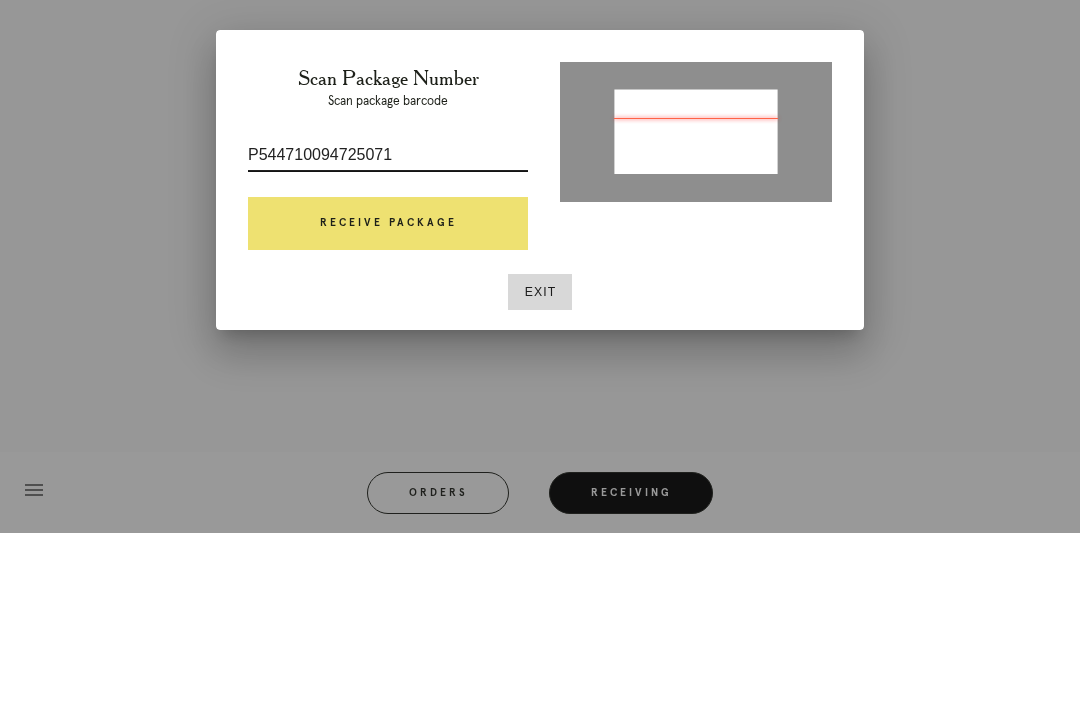 type on "P544710094725071" 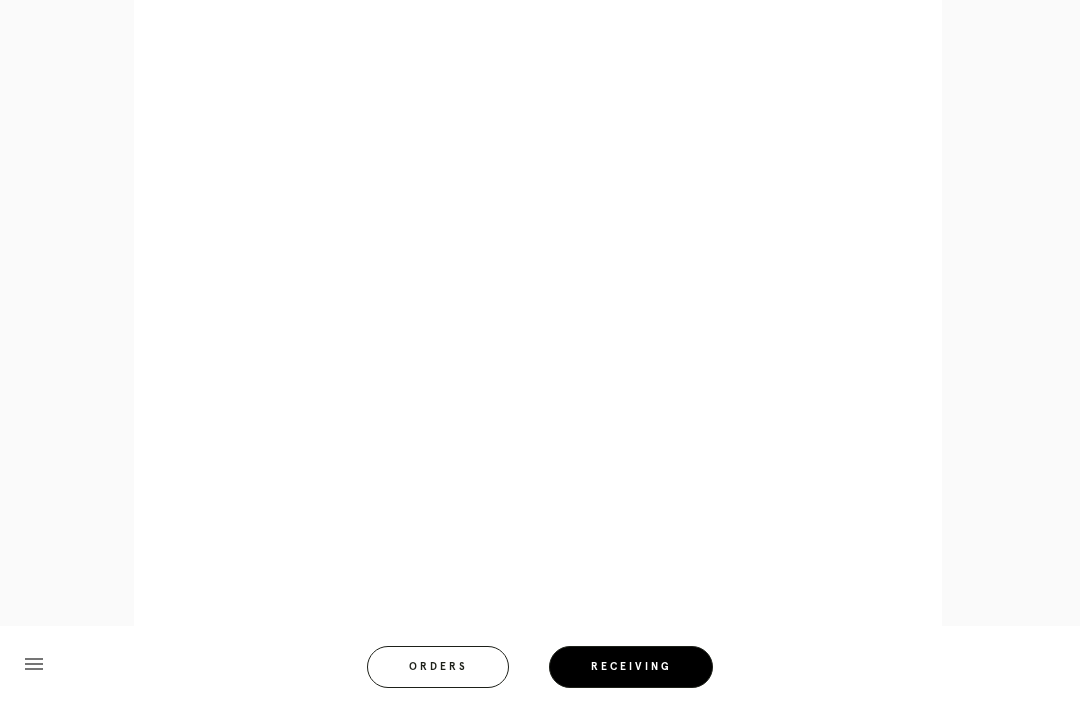 scroll, scrollTop: 892, scrollLeft: 0, axis: vertical 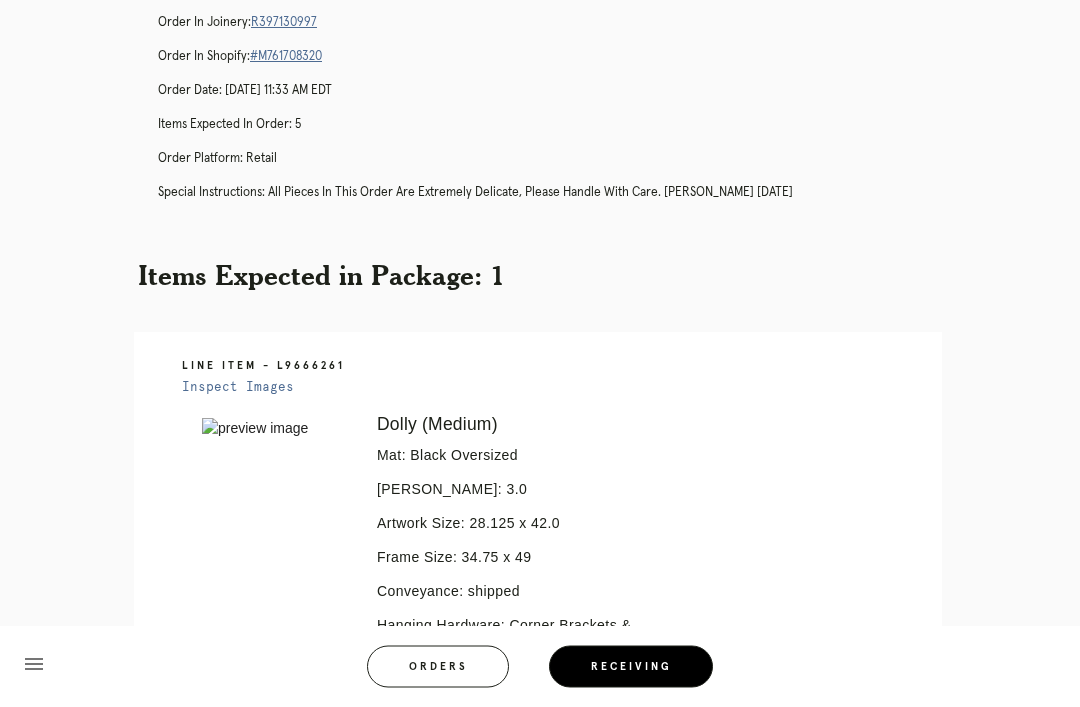 click on "R397130997" at bounding box center [284, 23] 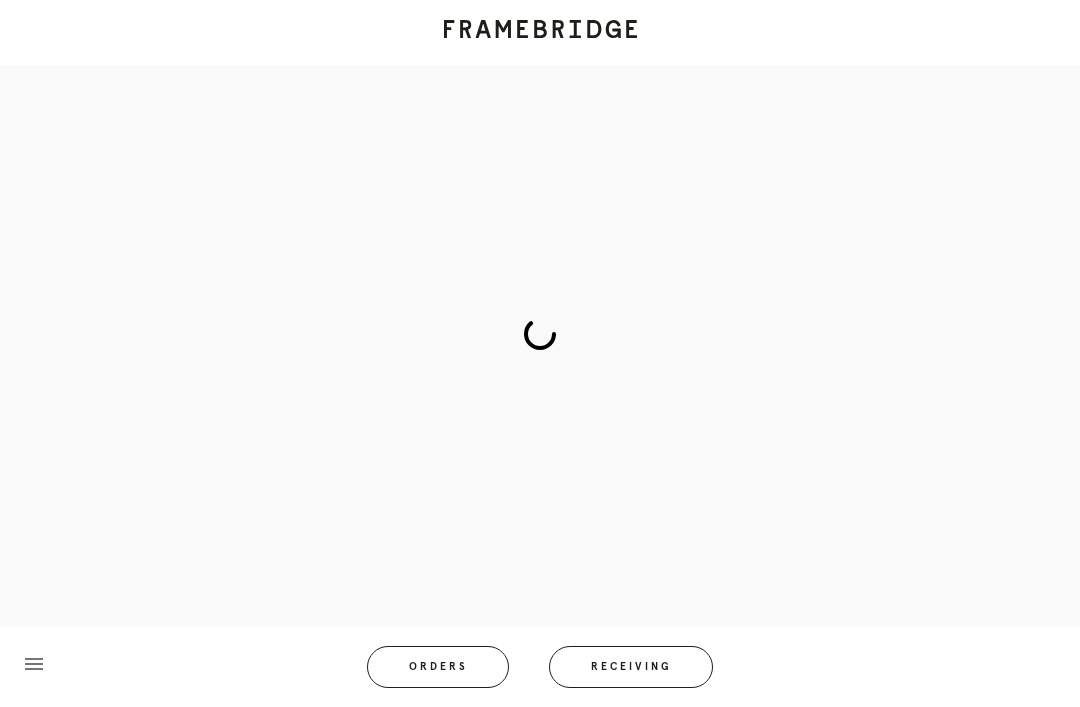 scroll, scrollTop: 0, scrollLeft: 0, axis: both 